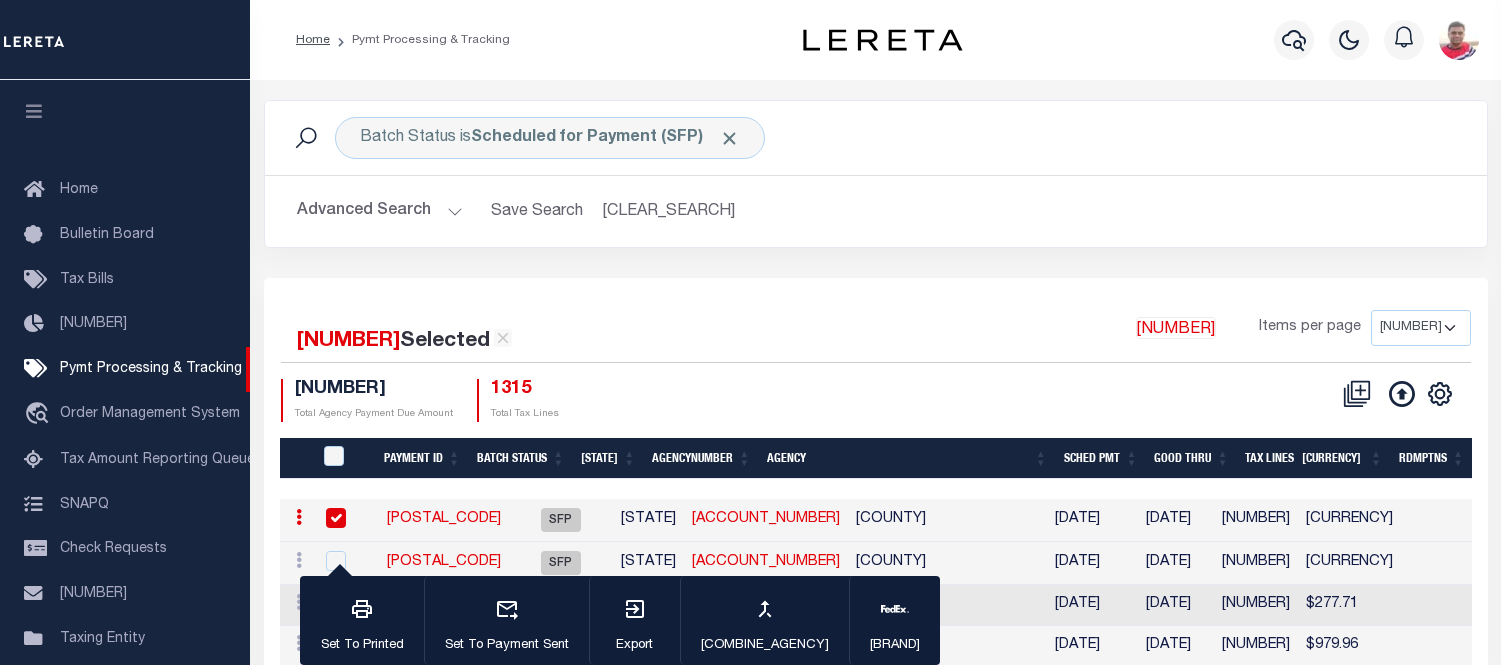 scroll, scrollTop: 0, scrollLeft: 0, axis: both 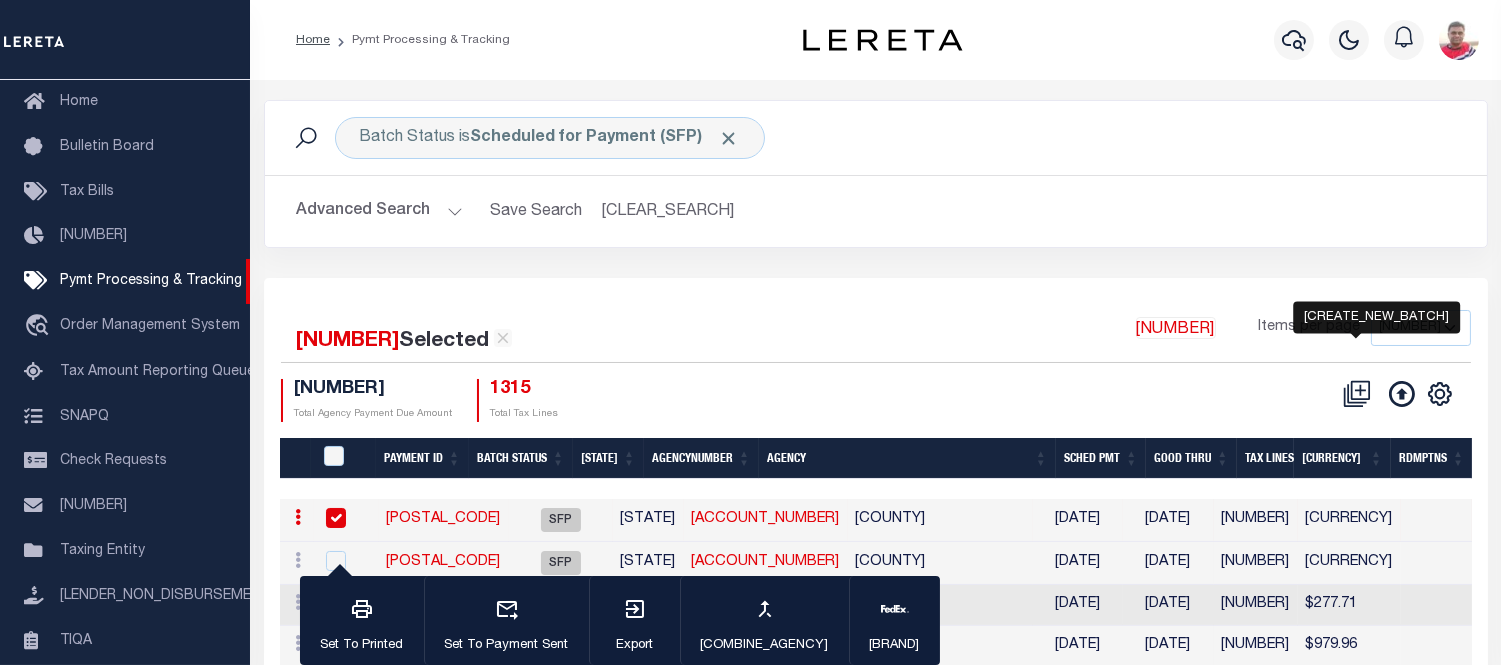click at bounding box center [1357, 394] 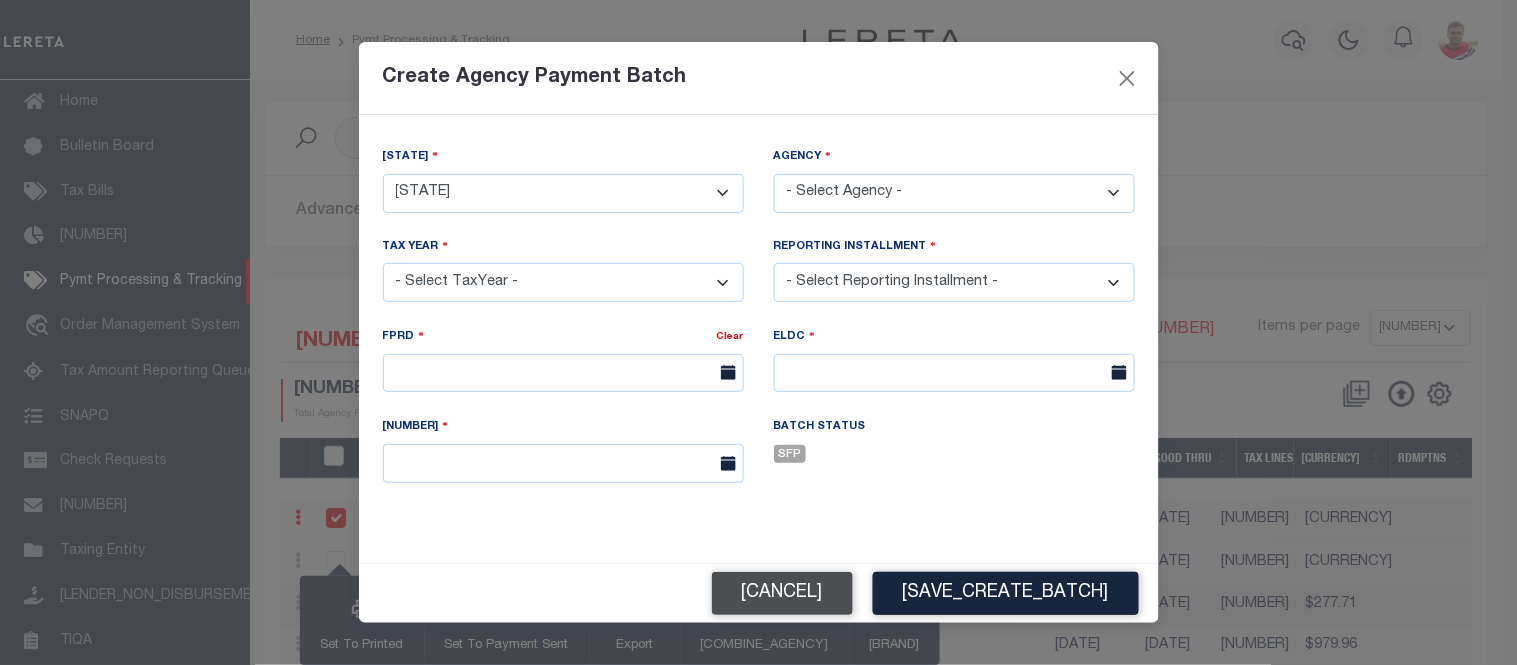 click on "Cancel" at bounding box center (782, 593) 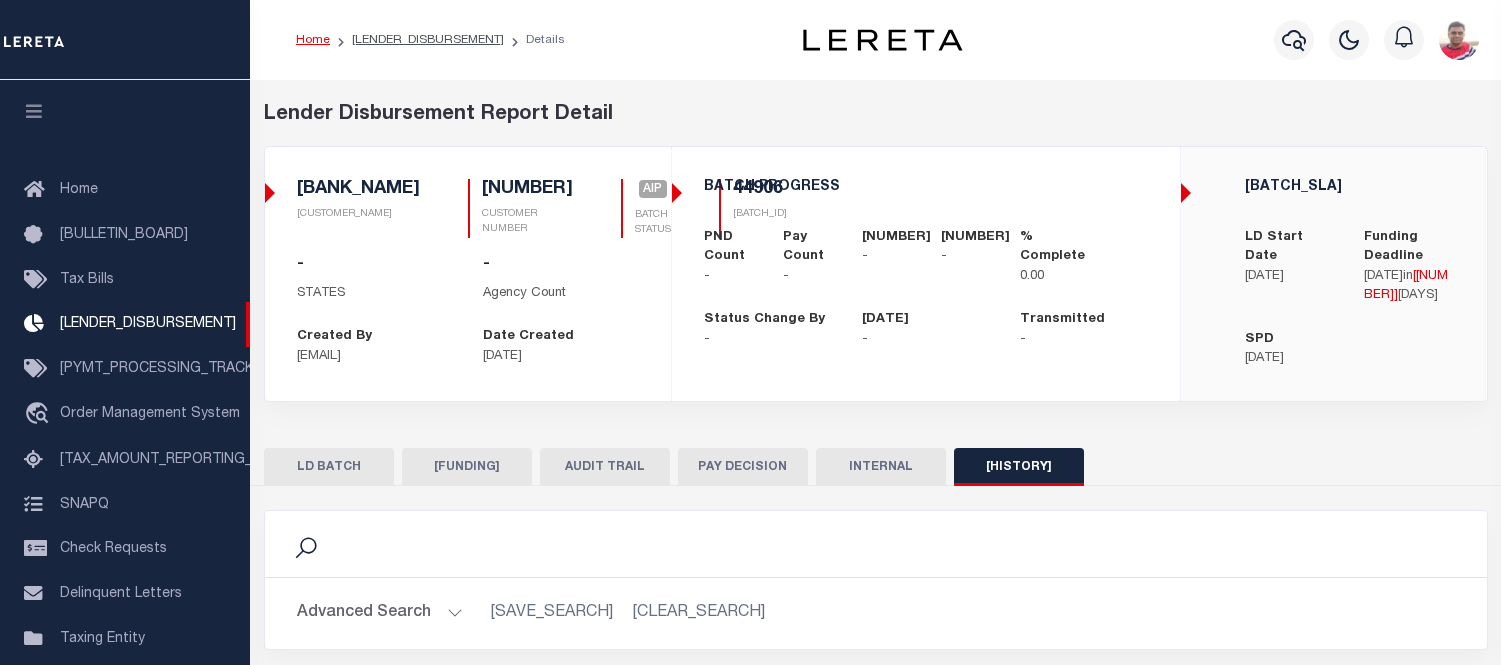 scroll, scrollTop: 481, scrollLeft: 0, axis: vertical 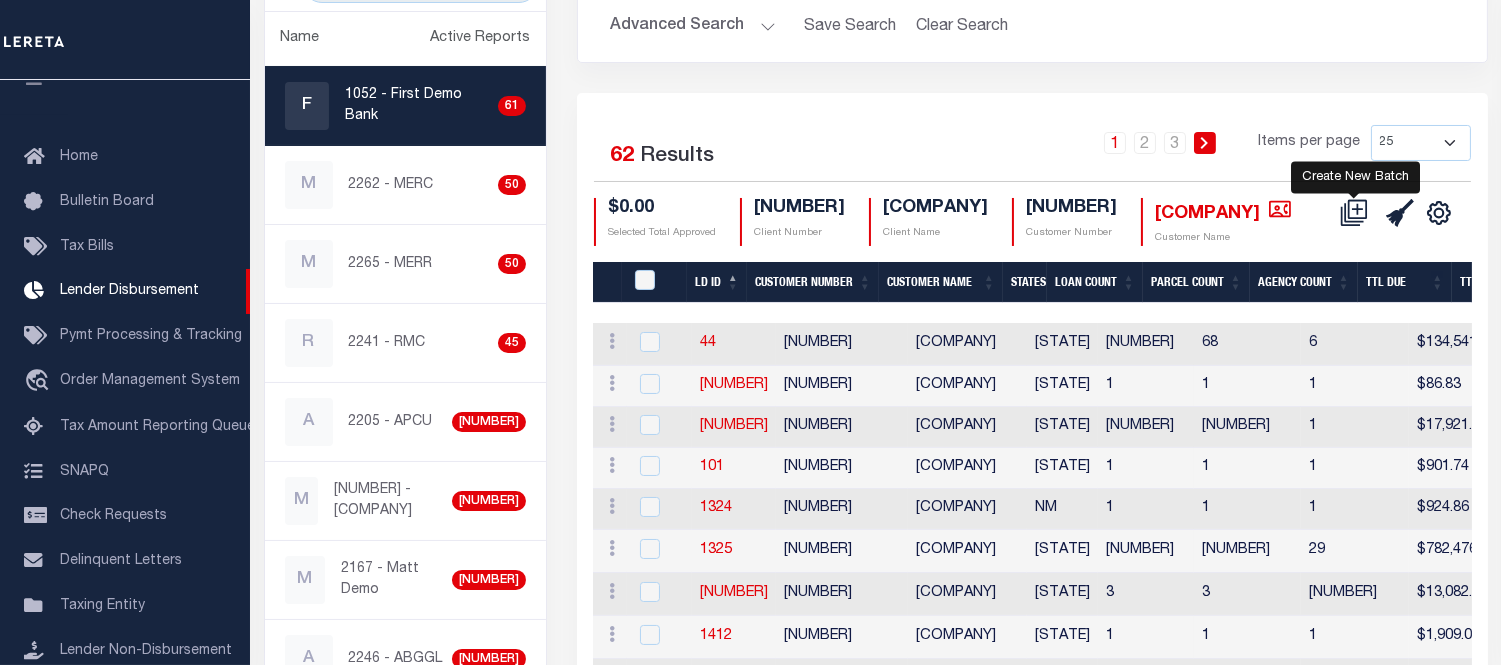 click at bounding box center (1354, 213) 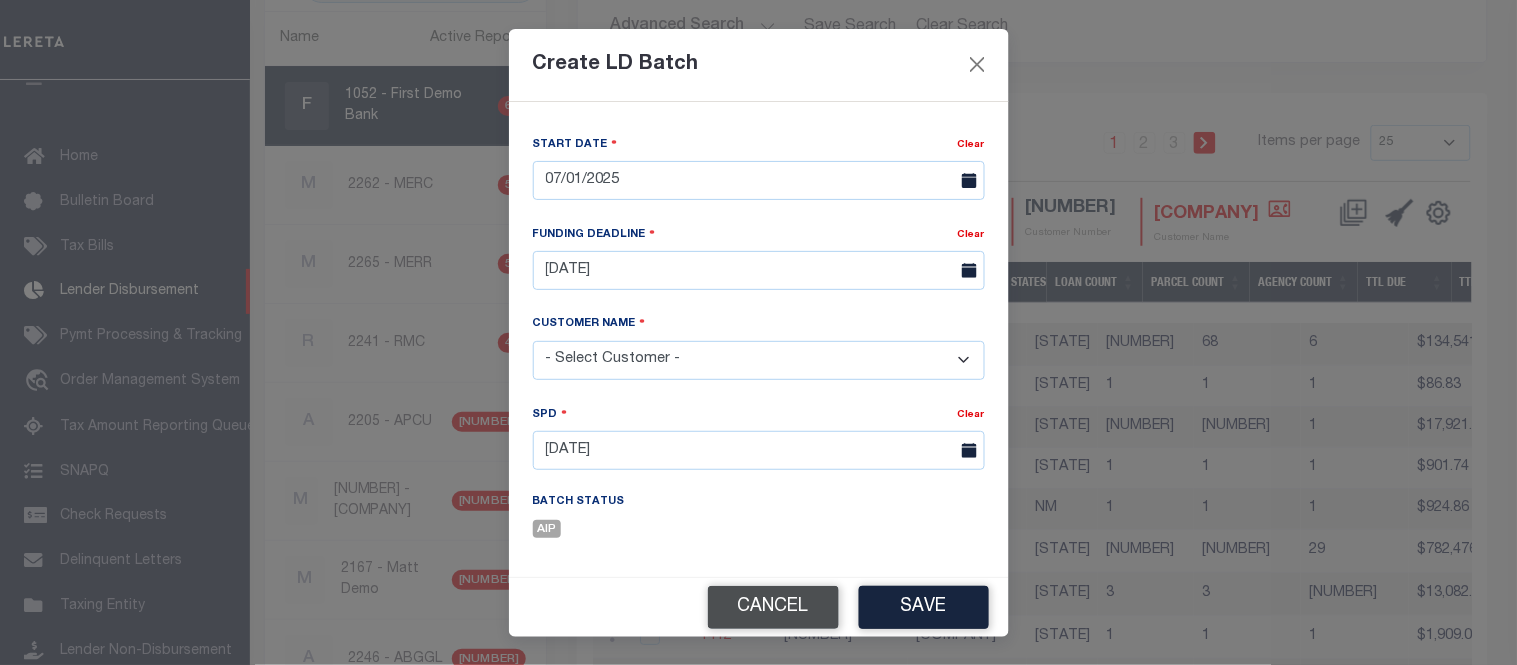 click on "Cancel" at bounding box center [773, 607] 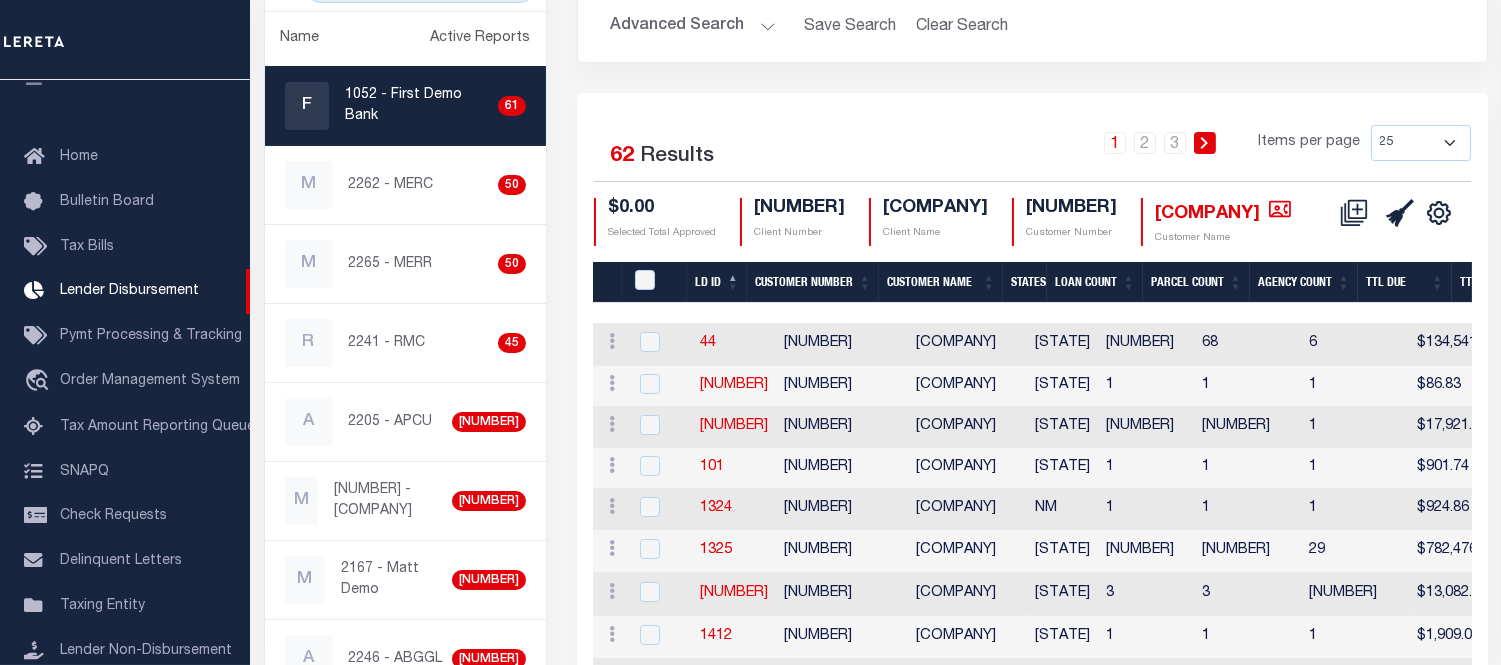click on "[NUMBER]" at bounding box center [842, 386] 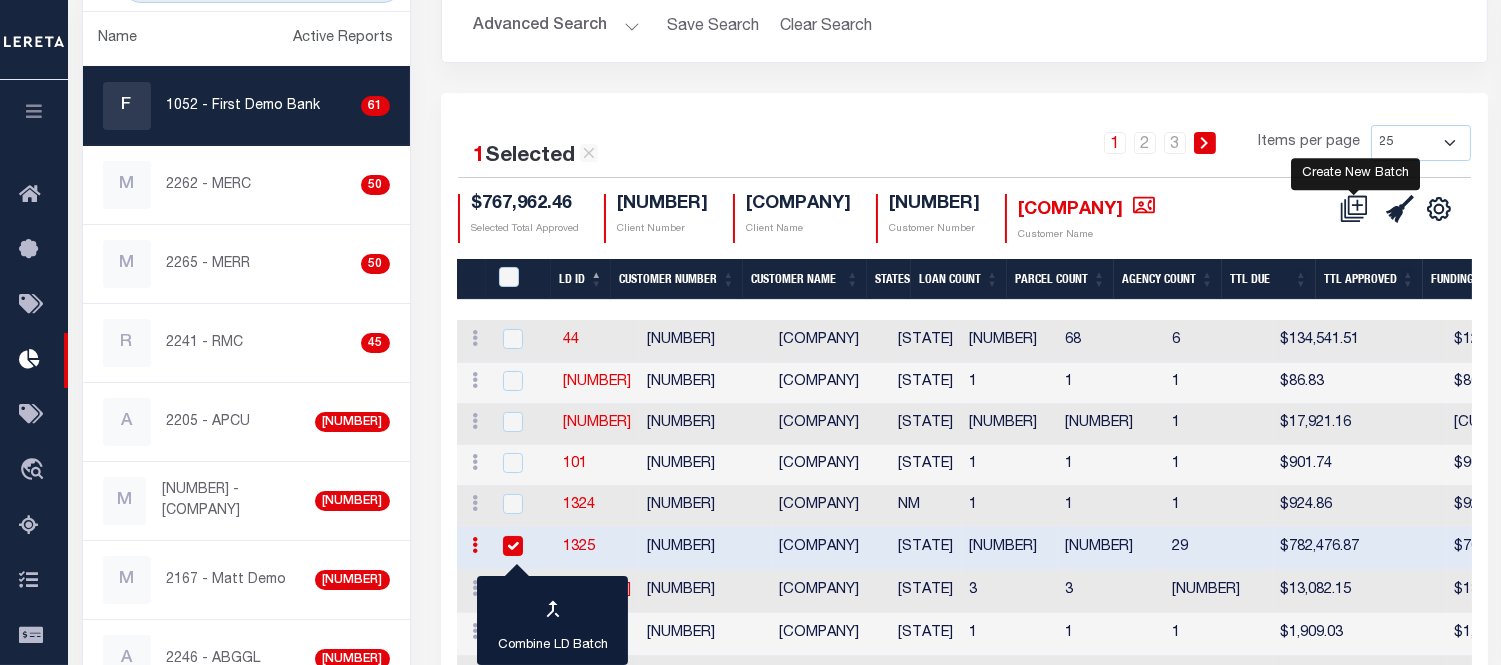 click at bounding box center [1354, 208] 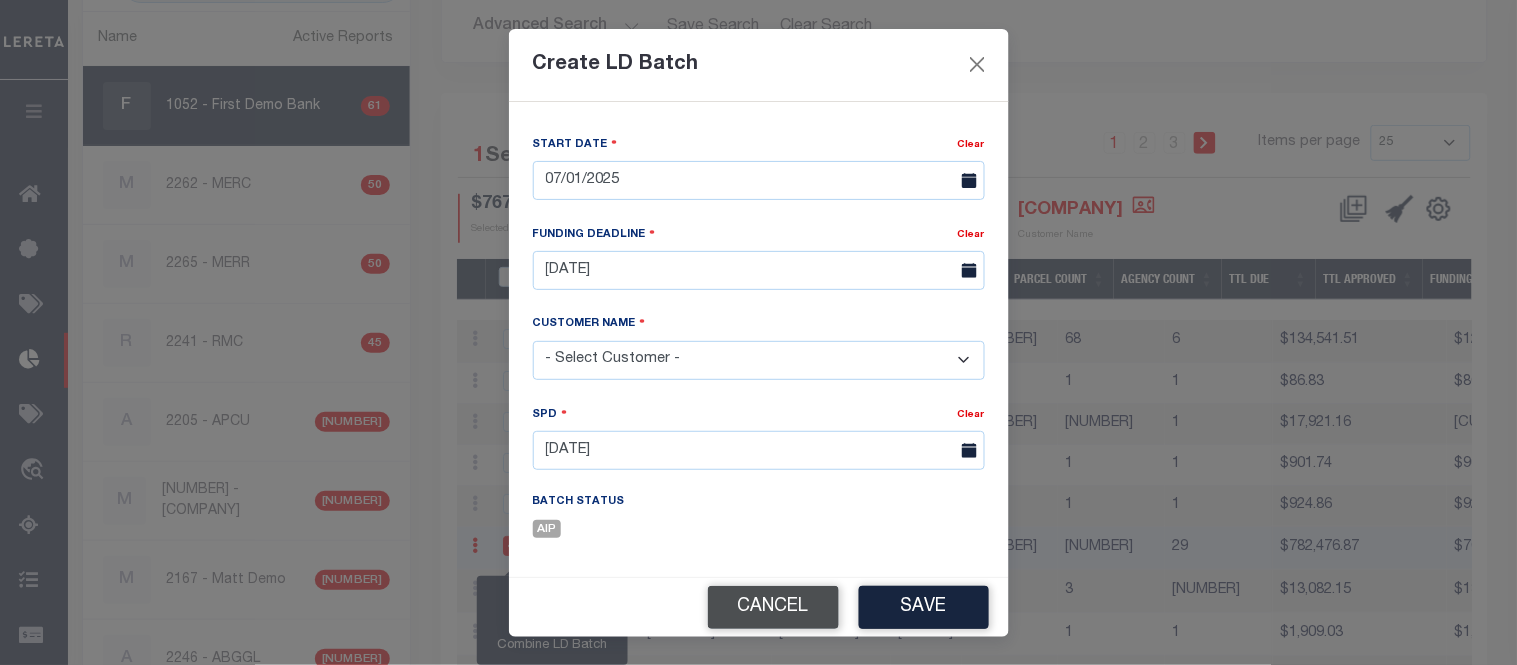 click on "Cancel" at bounding box center [773, 607] 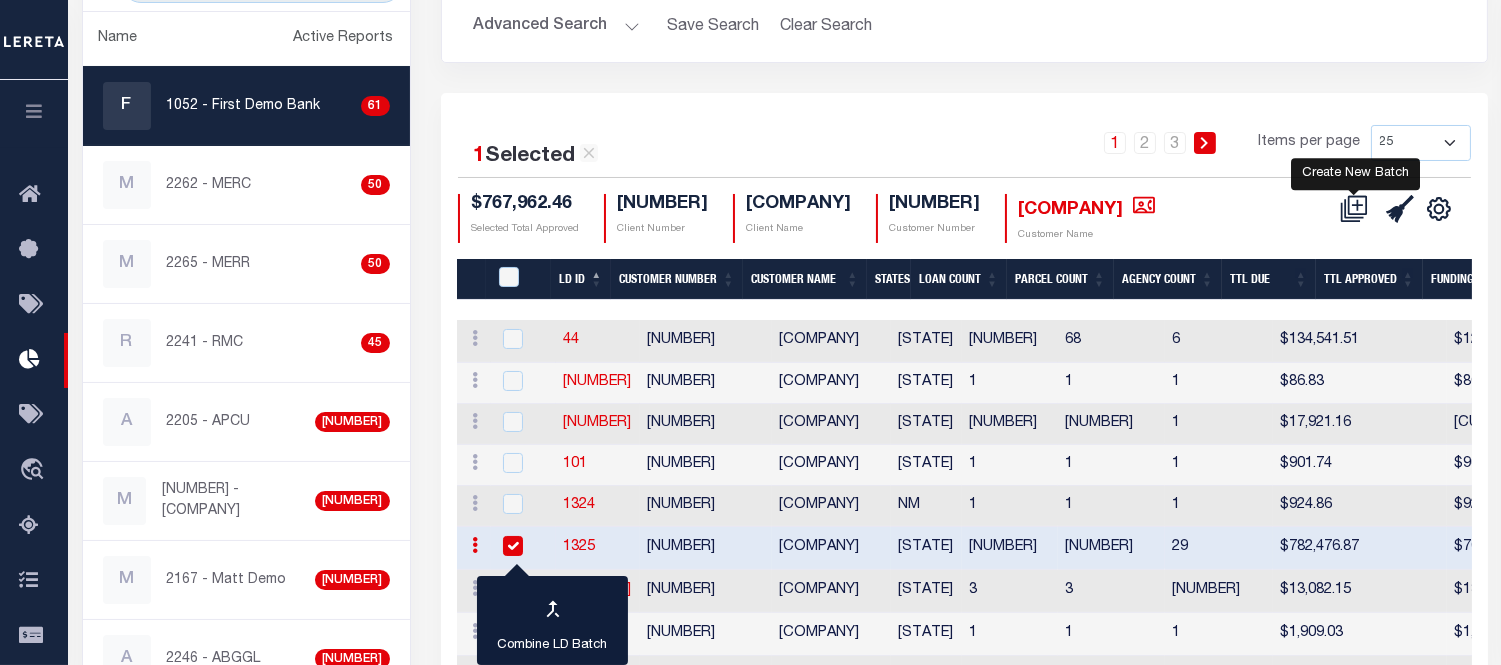 click at bounding box center (1354, 209) 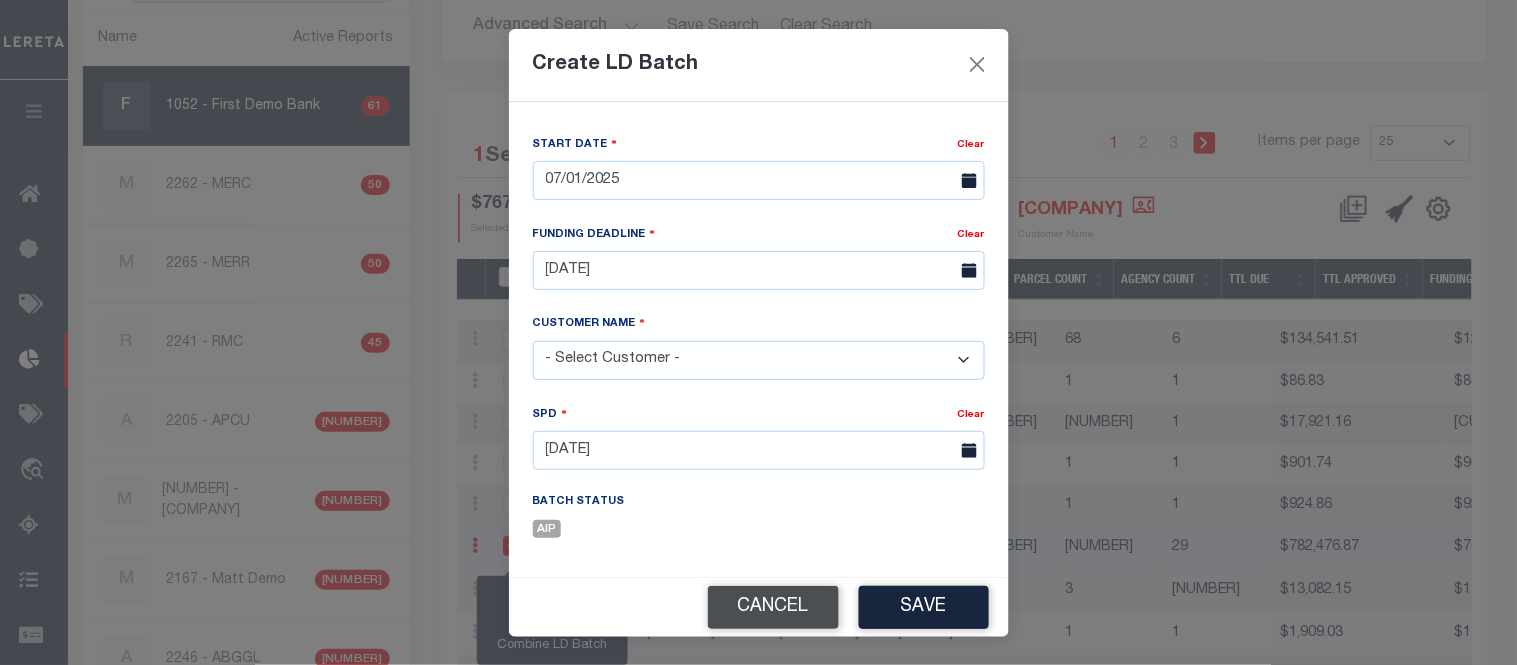 click on "Cancel" at bounding box center (773, 607) 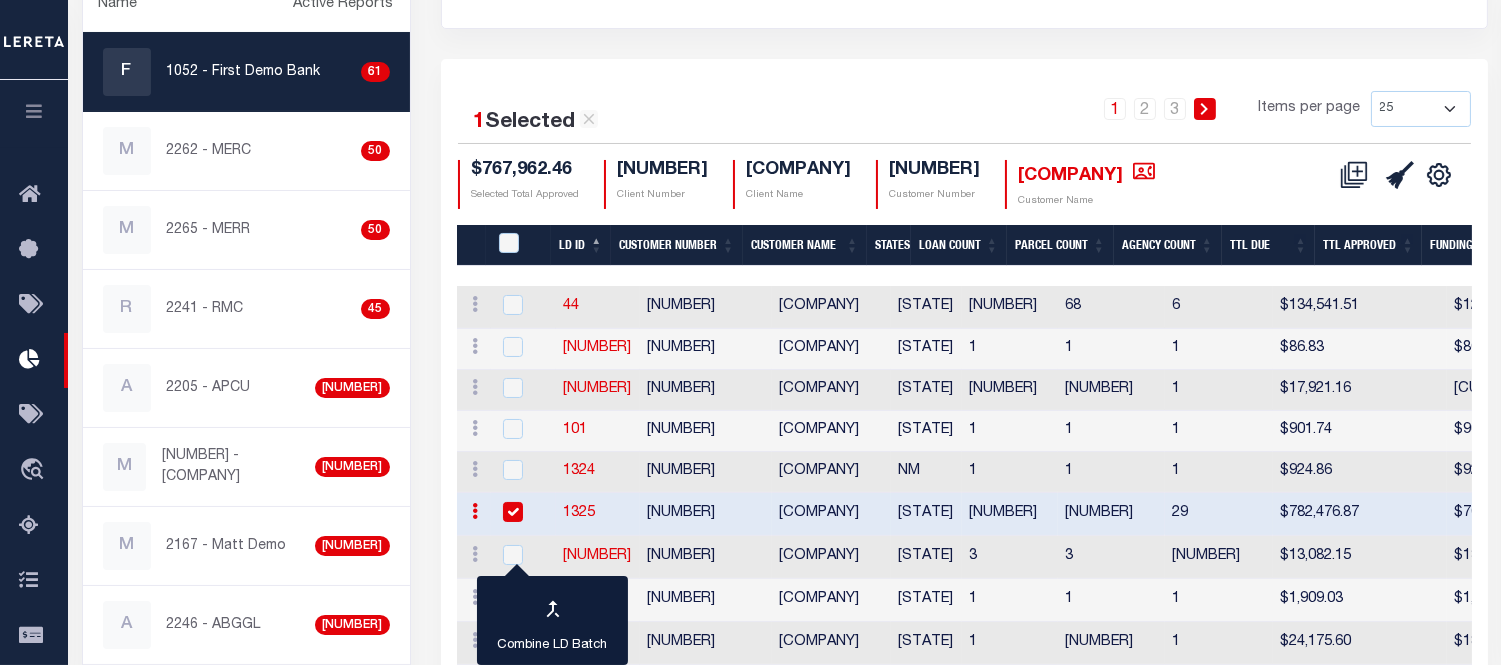 scroll, scrollTop: 154, scrollLeft: 0, axis: vertical 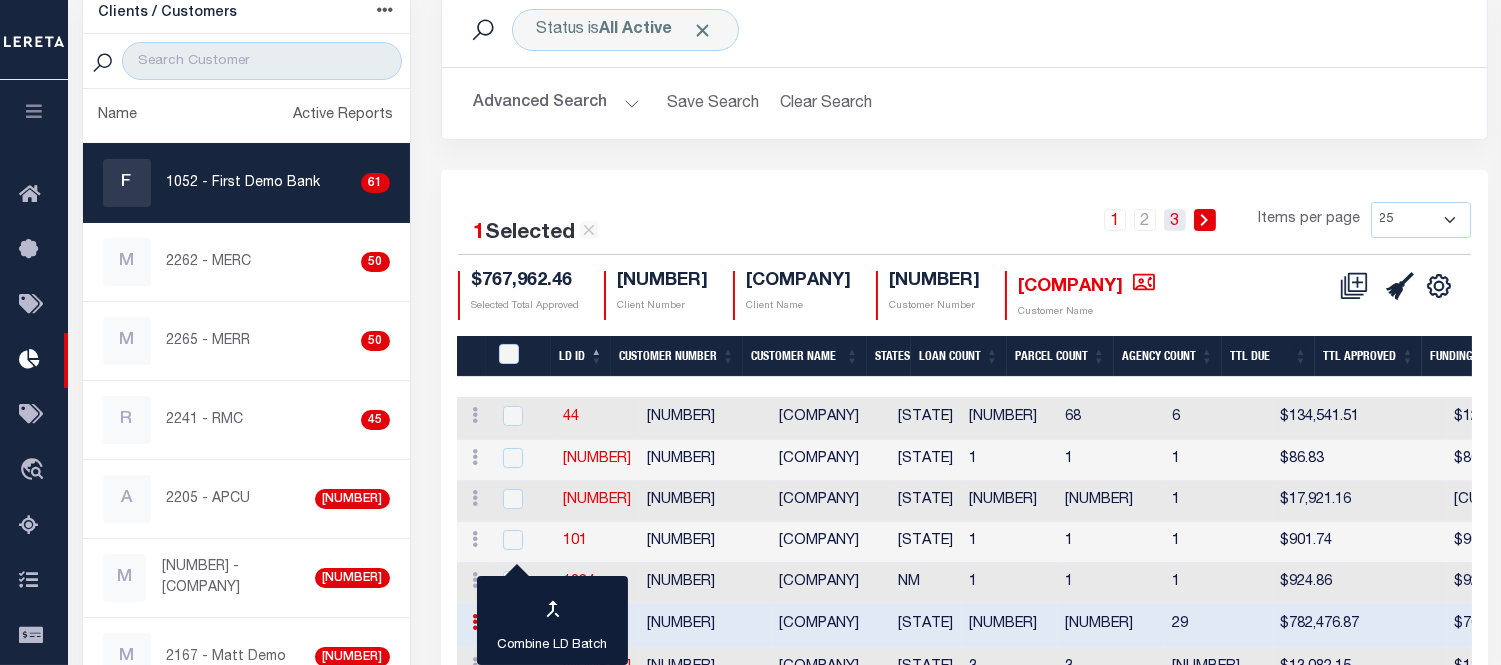click on "3" at bounding box center (1115, 220) 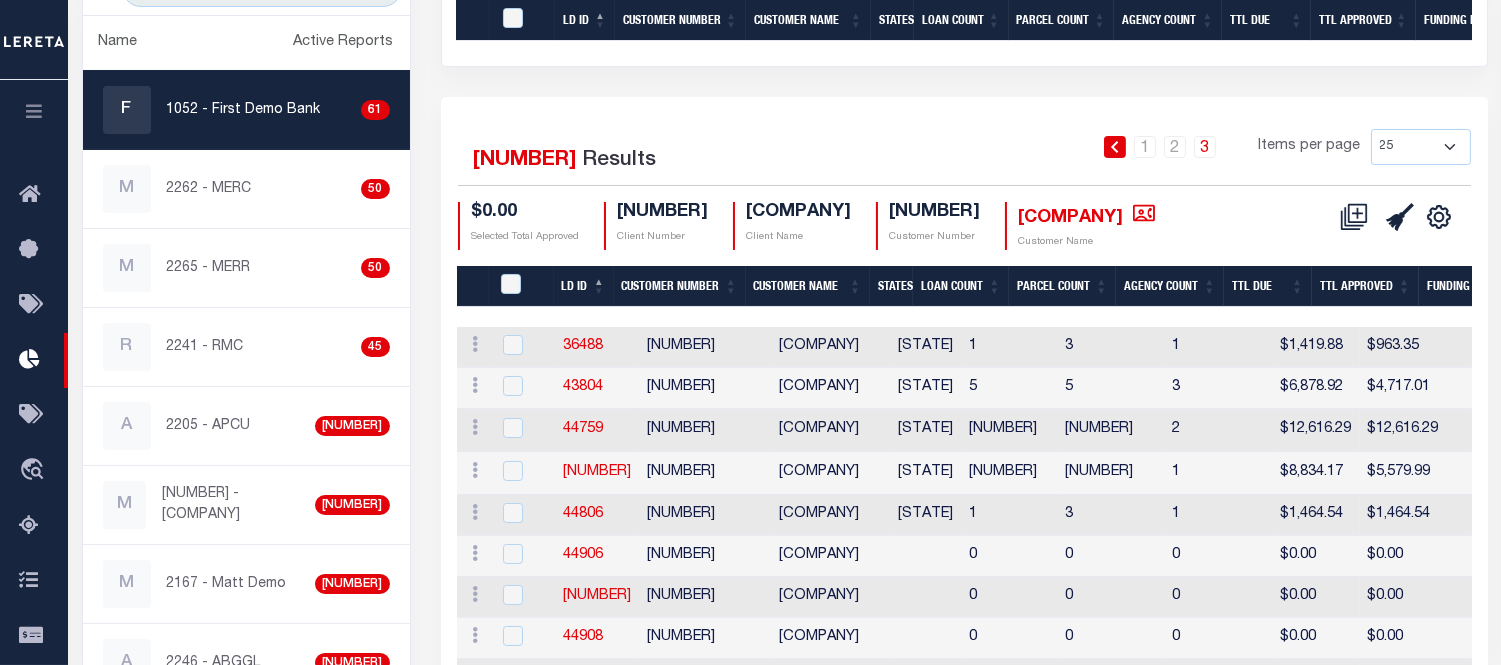 scroll, scrollTop: 581, scrollLeft: 0, axis: vertical 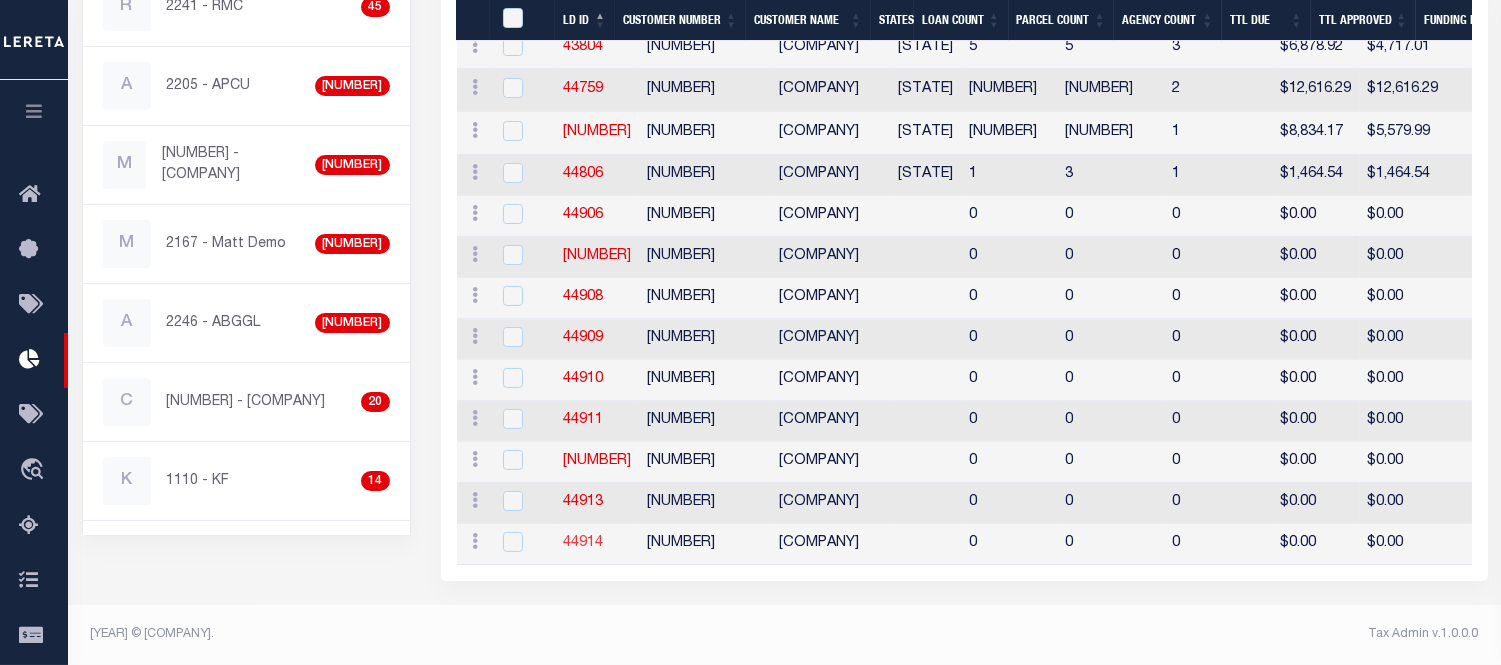 click on "44914" at bounding box center [584, 543] 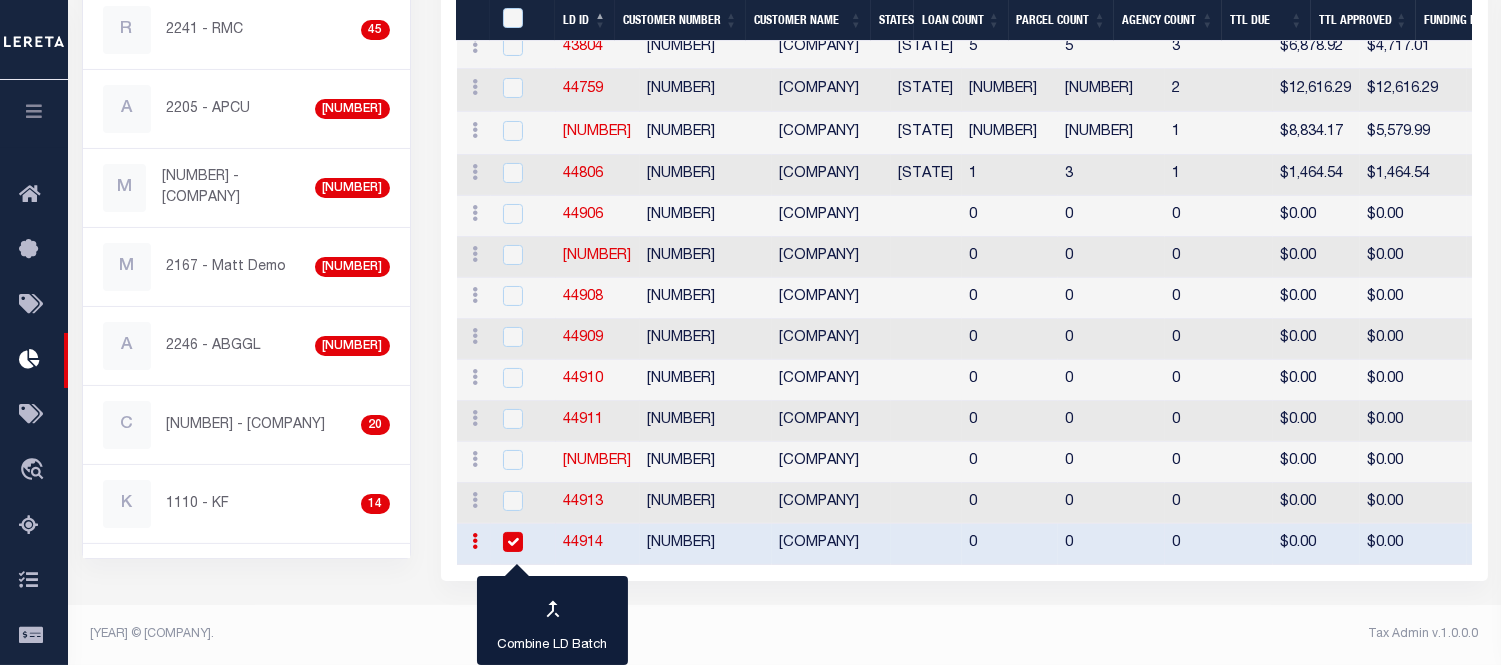 scroll, scrollTop: 522, scrollLeft: 0, axis: vertical 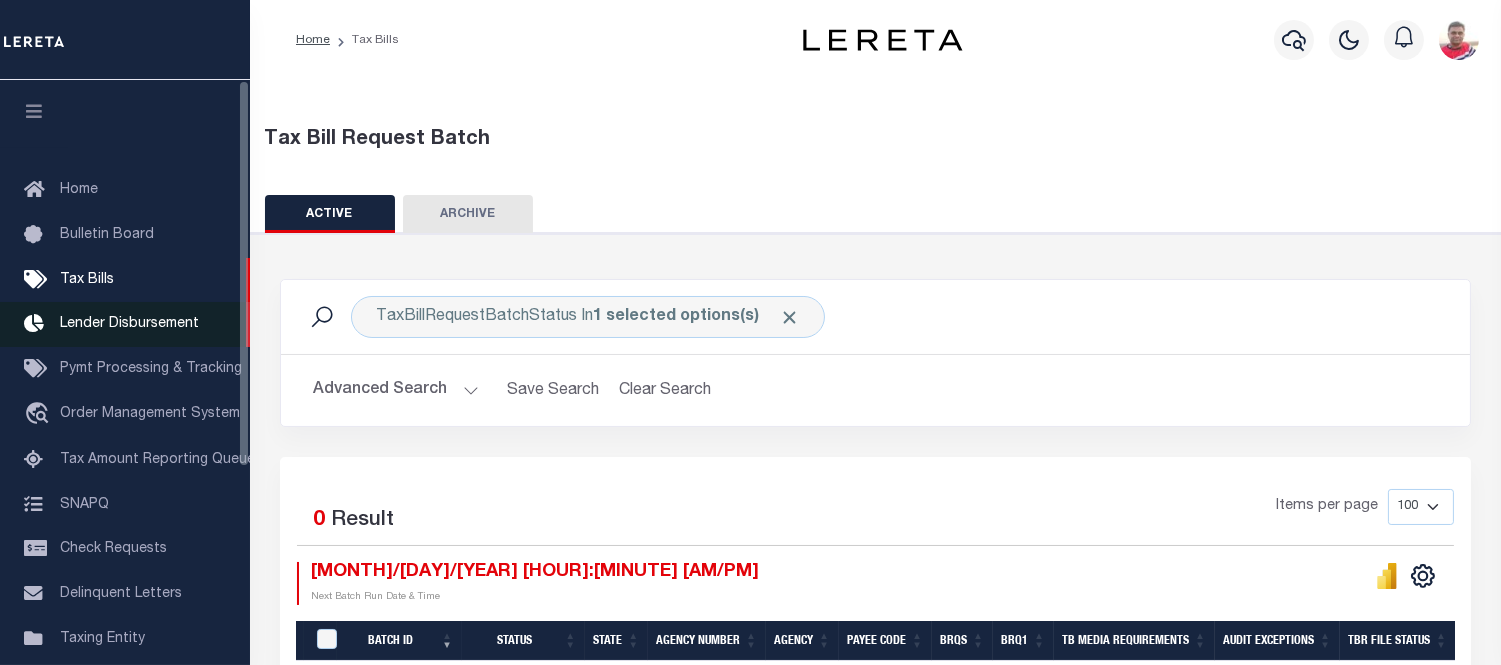 click on "[LENDER_DISBURSEMENT]" at bounding box center (129, 324) 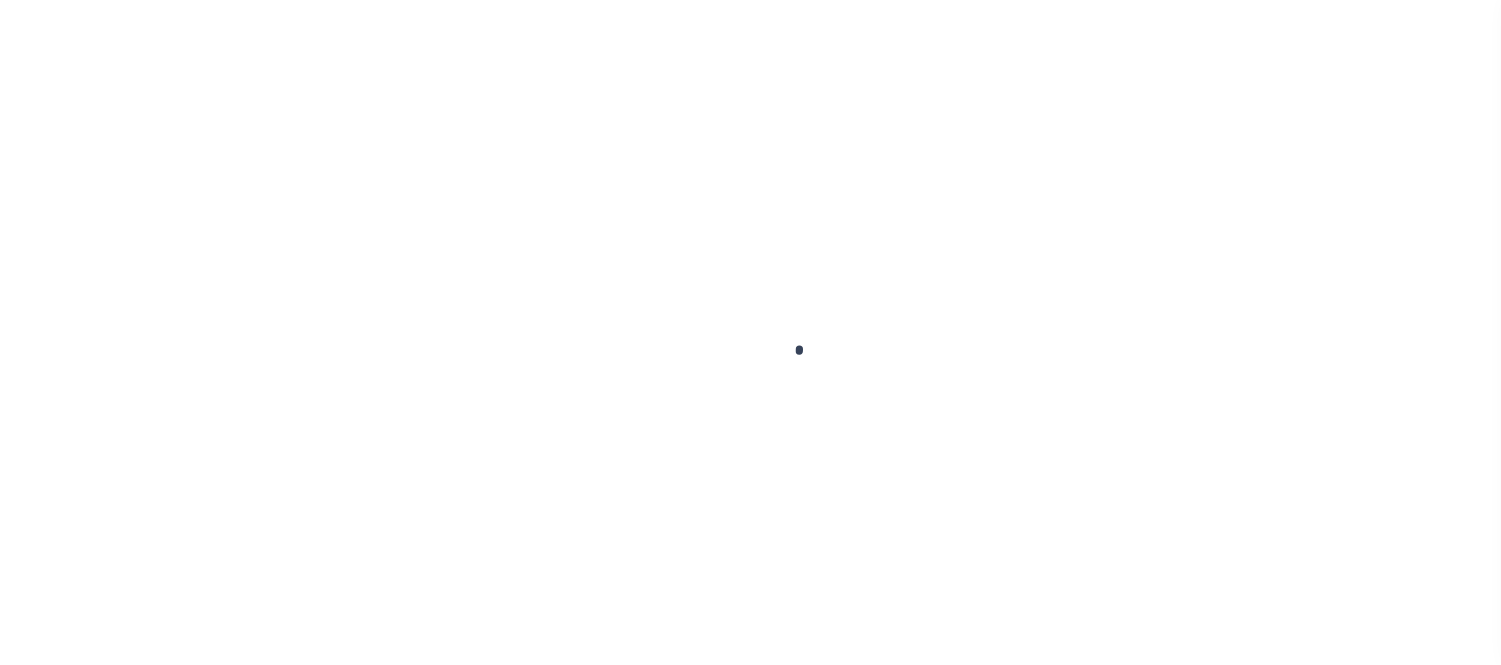scroll, scrollTop: 0, scrollLeft: 0, axis: both 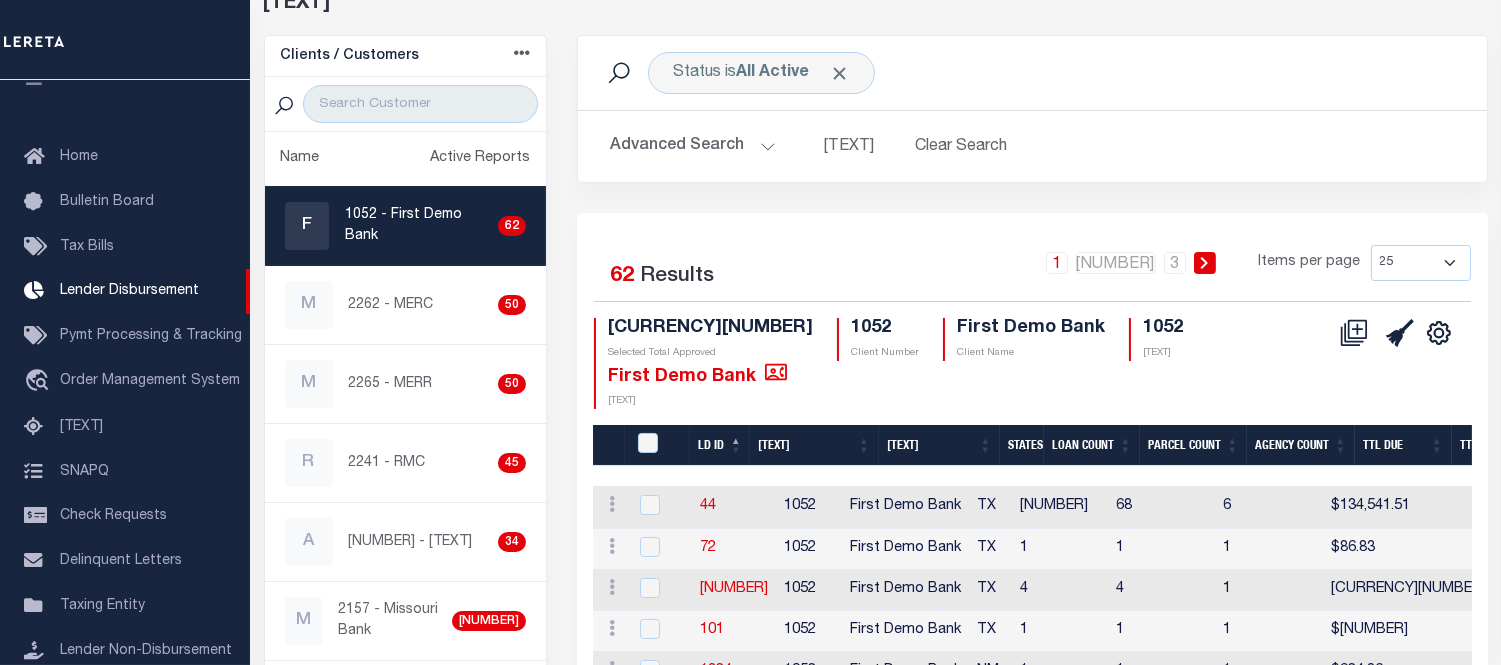 click at bounding box center [1350, 335] 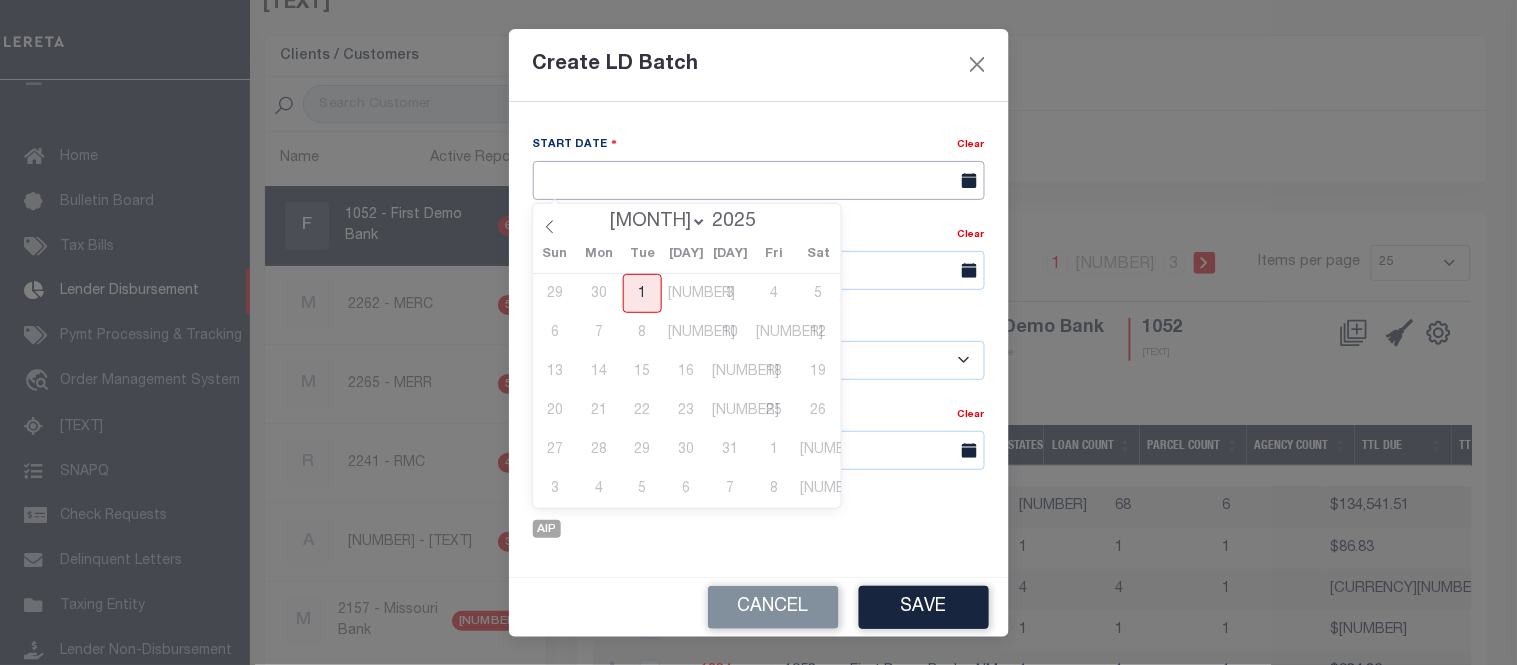 click at bounding box center [759, 180] 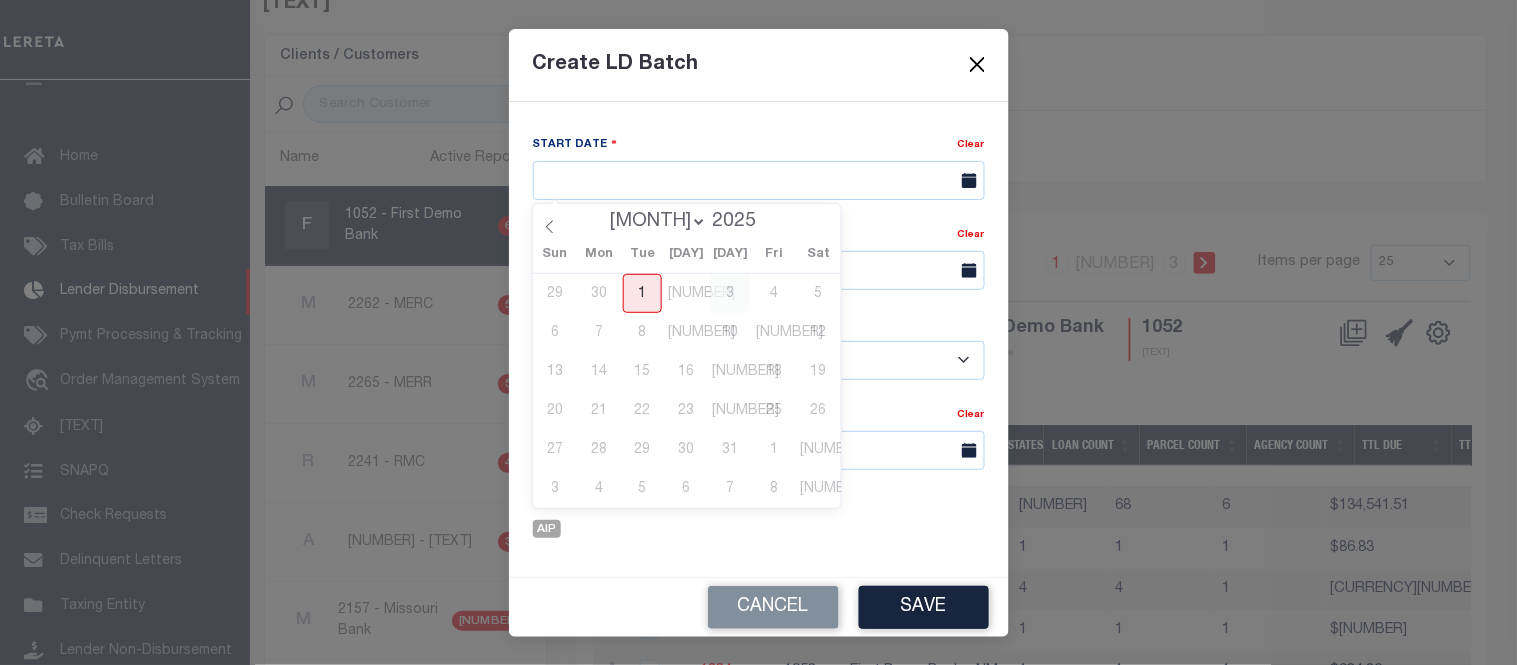 click on "3" at bounding box center [730, 293] 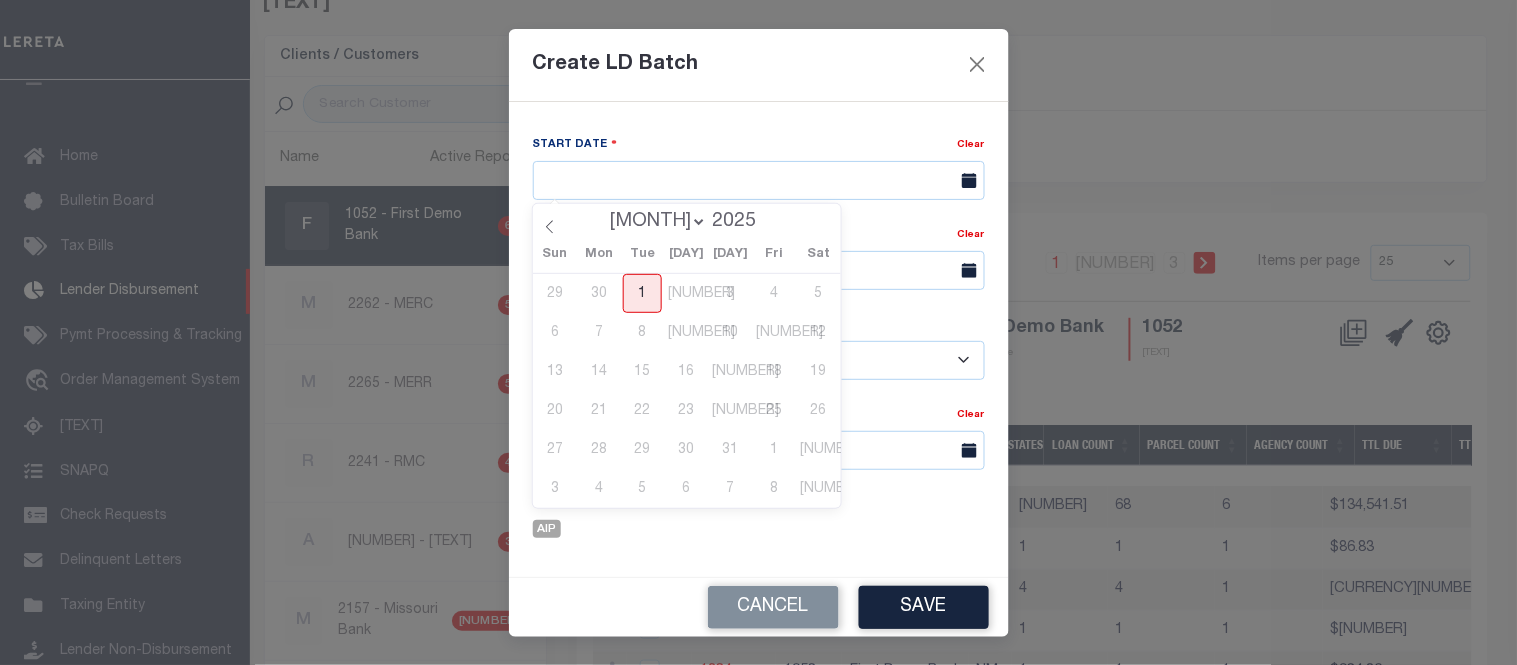 click on "Start Date
Clear
Funding Deadline  Clear Client Name" at bounding box center (759, 339) 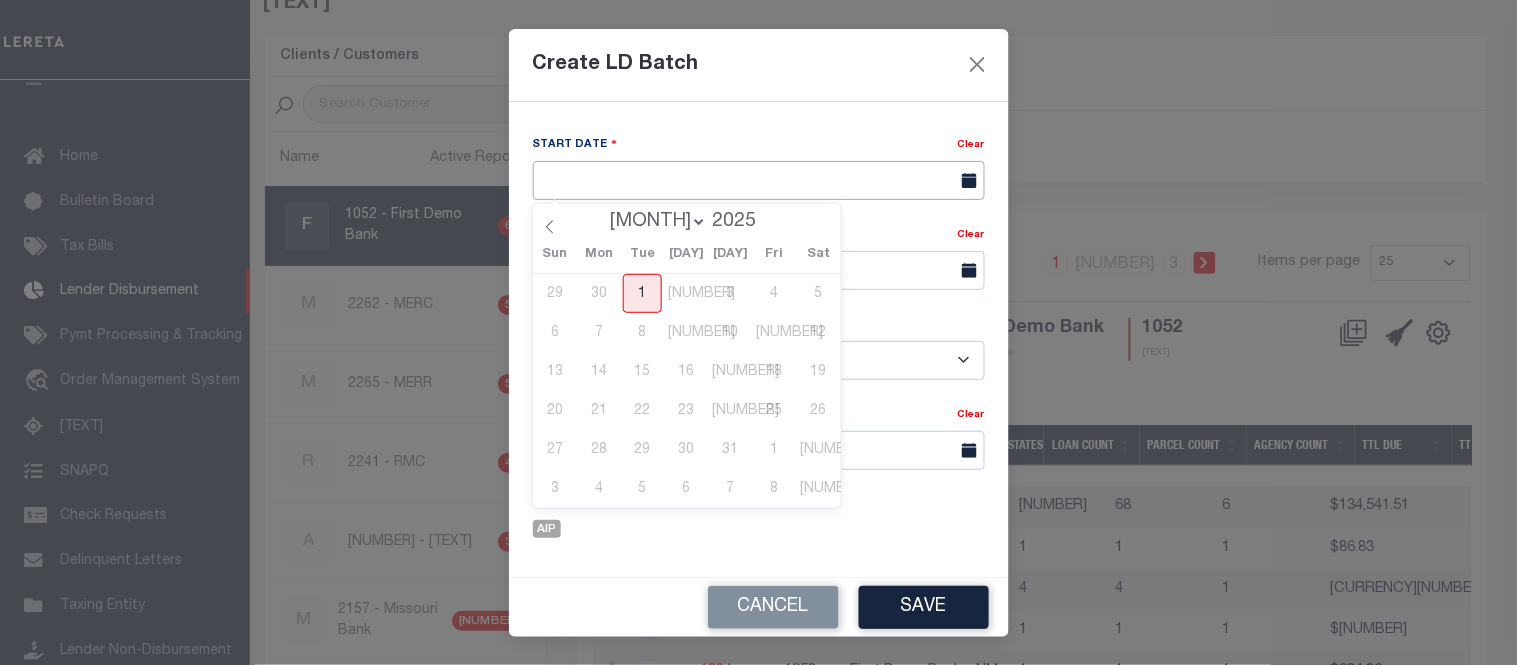 click at bounding box center (759, 180) 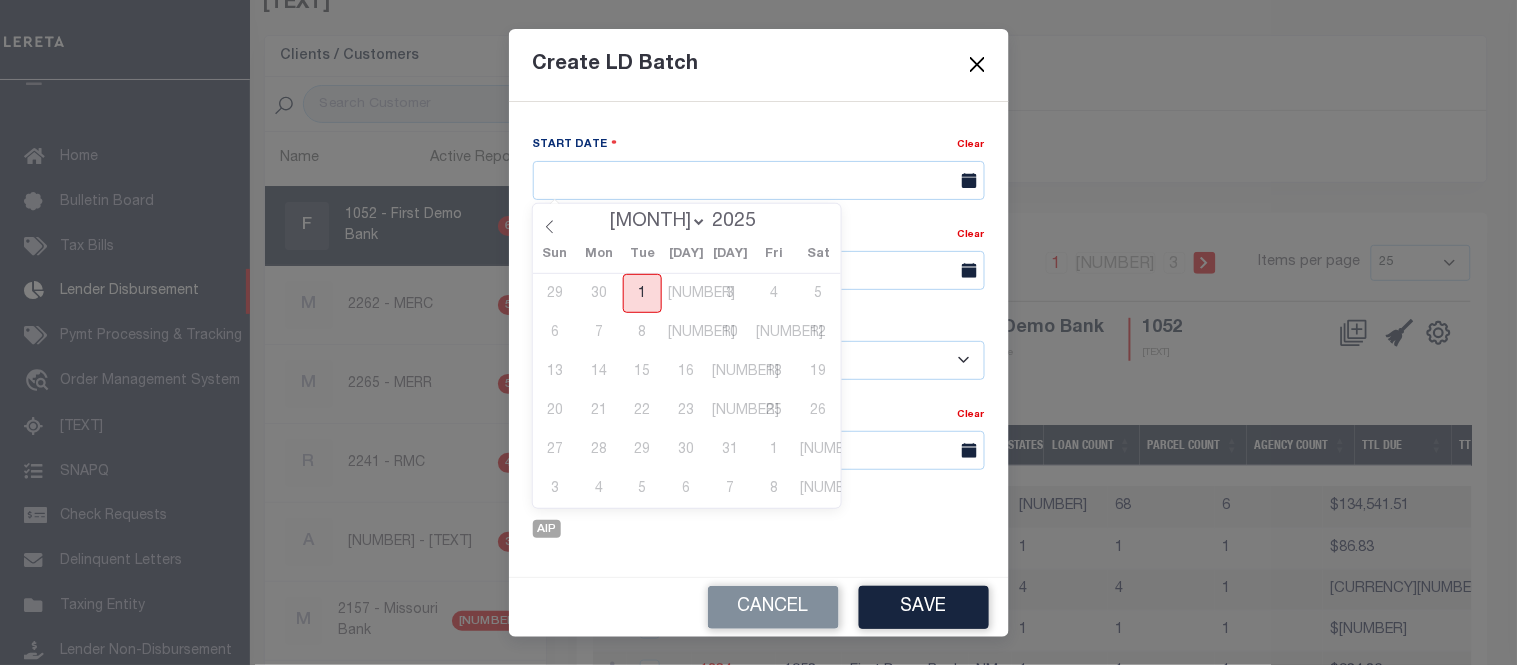 click on "1" at bounding box center [642, 293] 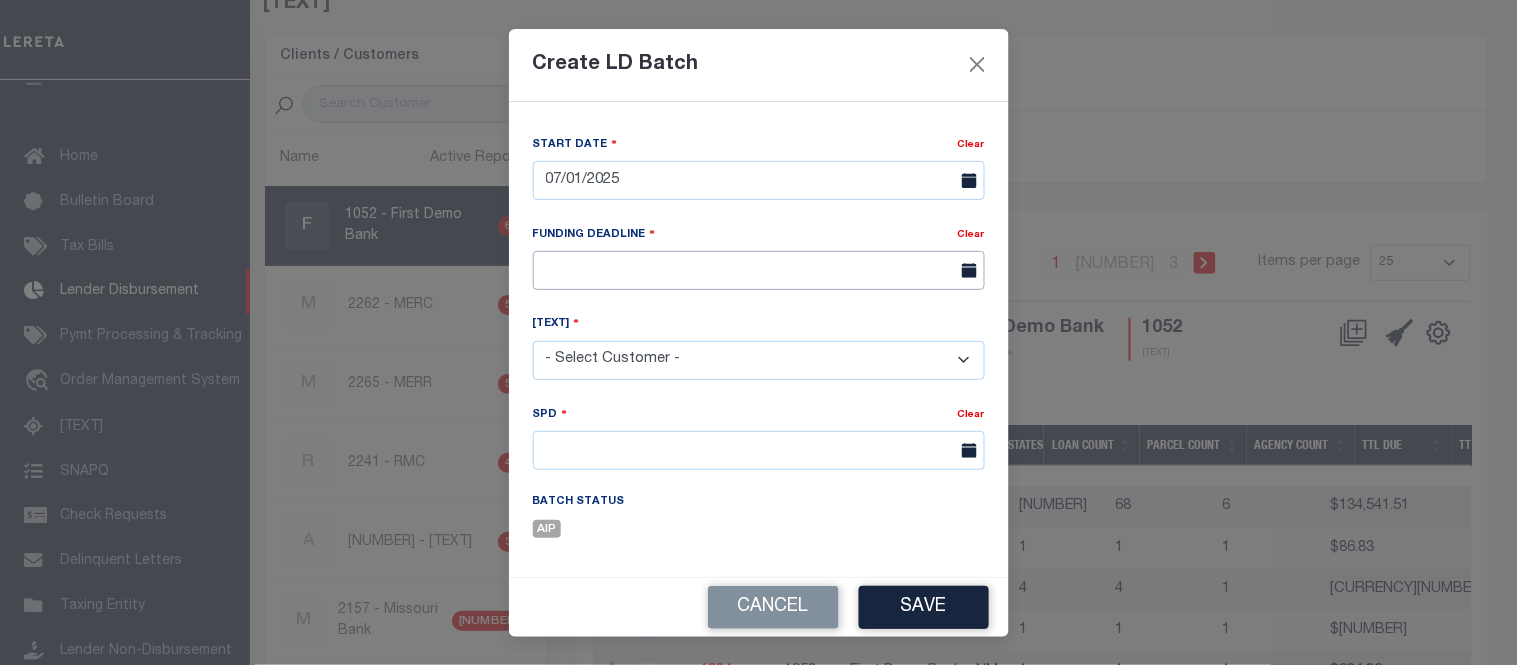 click at bounding box center (759, 270) 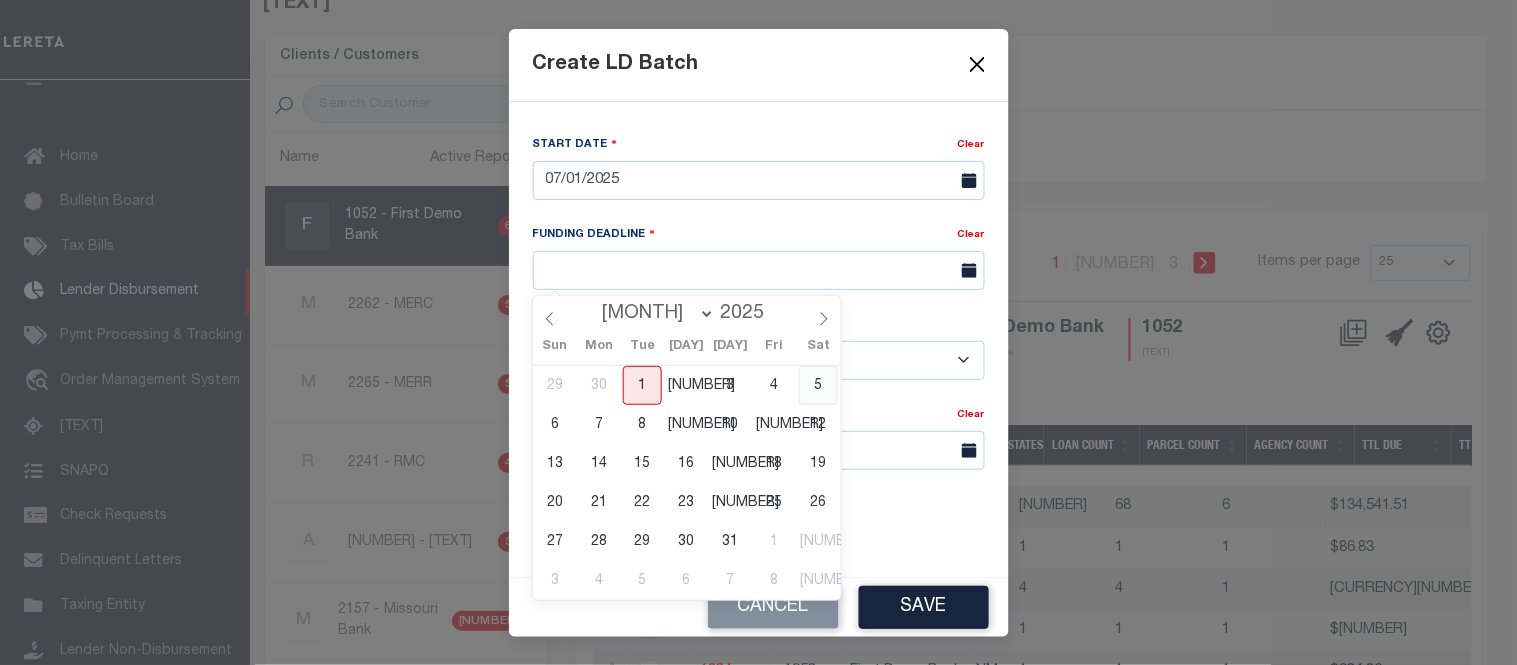 click on "5" at bounding box center (818, 385) 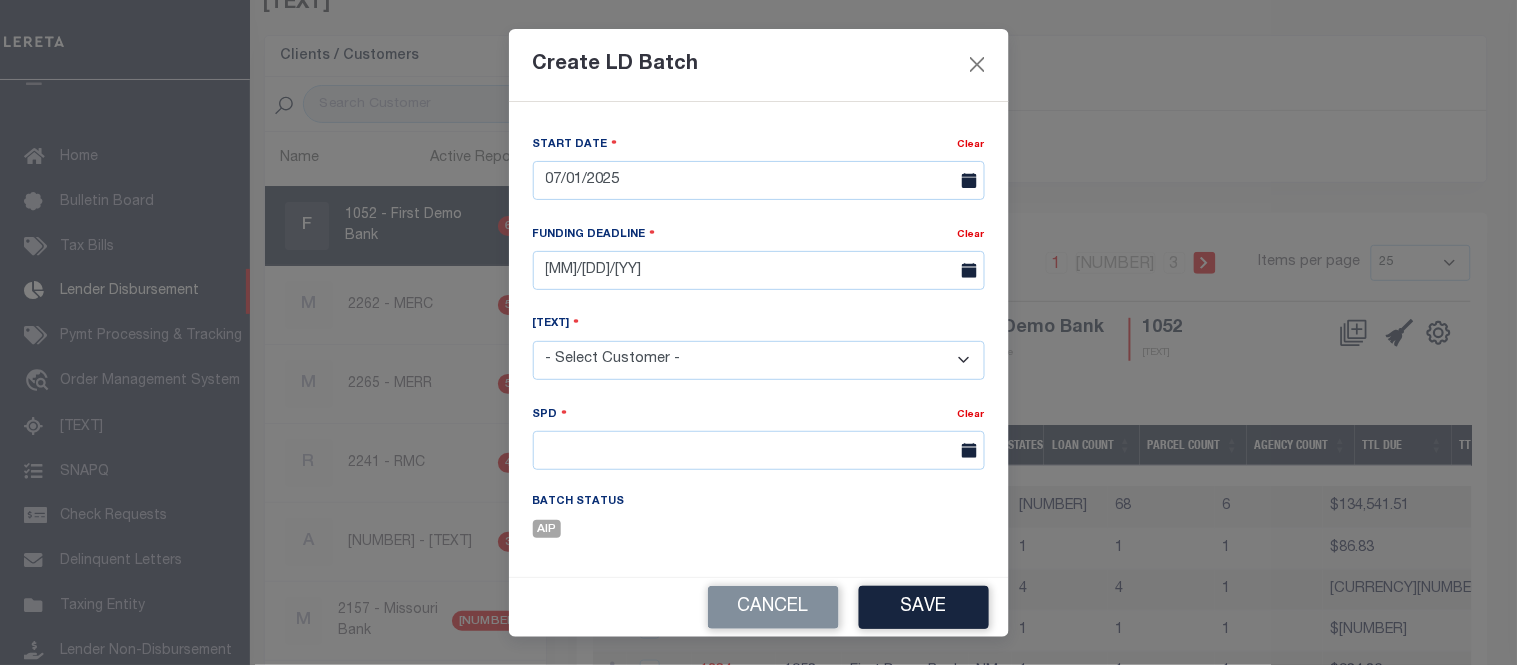 click on "- Select Customer -
AB
ABGGL
ABL
Accumatch - Refunds
AFCU
ALL
ANB
APCU
B1
BAN
BCWLDC
BFCU
BHI
BofL
Bonvenu Bank, N.A.
BOS
Boston Bank
BRI
BSA
BV
CAL
CB
CB
CBI
CBS
CCCU
CCU
CENTURY BANK OF FLORIDA
CIV
COR
CROSSROADS BANK
CS
CSLC
DFW Bank
DLP Bank
DVCU
East Texas Bank
EBA
EF
ESS
FBNFLLC
FBOG
FCB
FFB
FFS
First Citizens Bank
First Demo Bank
FNBG
FNBT
FNYFCU
FPB
FSB
FSBG
G.W
GB
GBT
GLBC
GNB
GS
HBLA
HHSB
HRCCU
IB
INB
IND
IOB
JMB
KEY
KF
KNG
LB
Lima One Capital, LLC
Lima One Capital, LLC - Bridge Portfolio
Louisiana Bank
MAI
Matt Demo
MC
MERC
MERR
MESA VERDE HOLDINGS
Mission Federal Credit Union Commercial
Missouri Bank
NB
PB
PB
PB
PBTX
PC
PCBORE
PCFC
PLN
PMCB
PMCC
Prestige Worldwide test account dummy info no loans
Provident Bank
RB
RB
RB
RBORE
REV
RMC
SBA
SCCU
SCFCU
SEC" at bounding box center [759, 360] 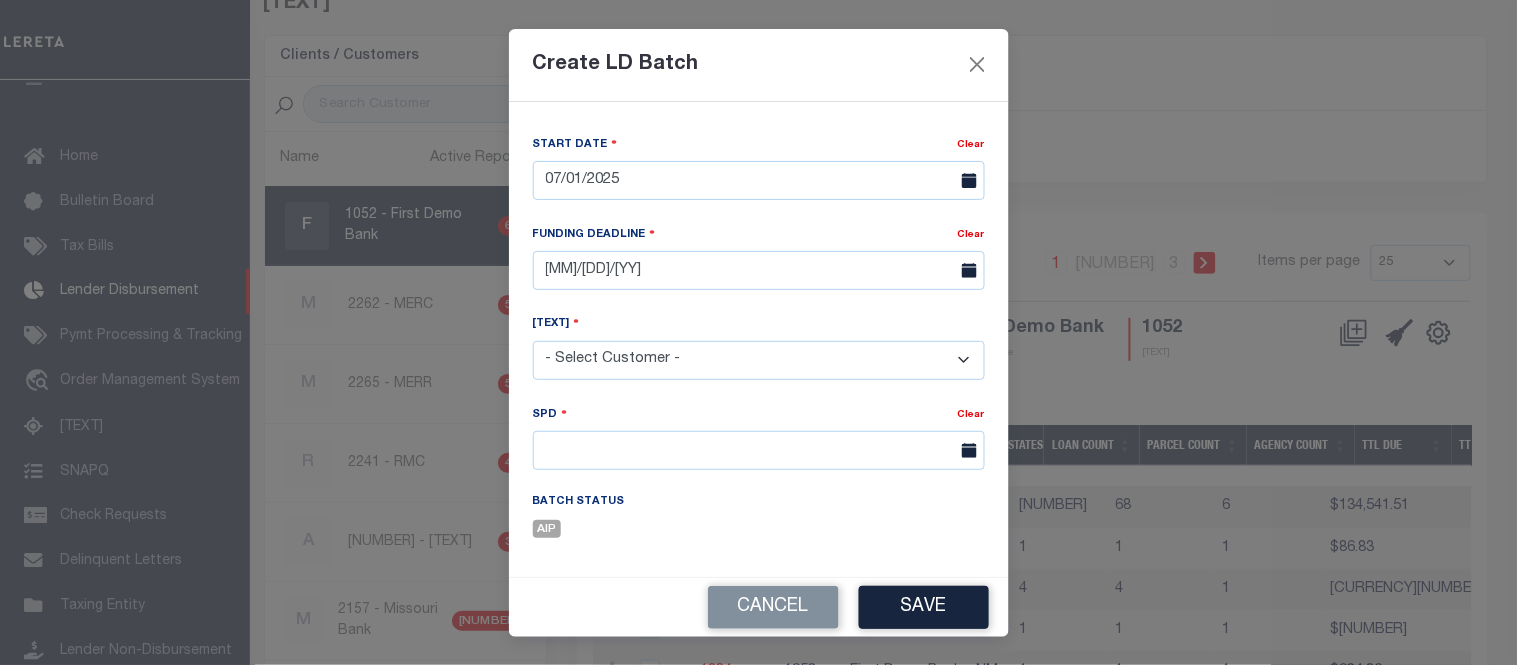 select on "[NUMBER]" 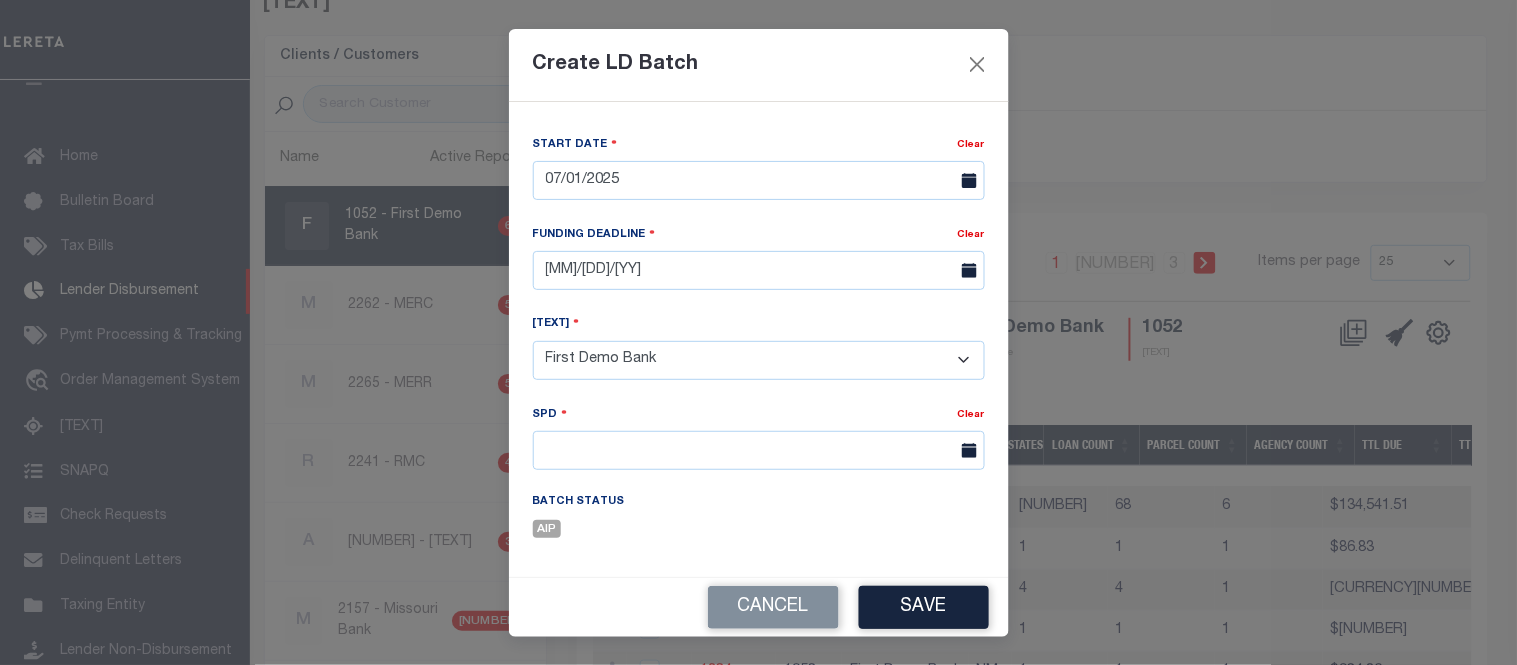 click on "- Select Customer -
AB
ABGGL
ABL
Accumatch - Refunds
AFCU
ALL
ANB
APCU
B1
BAN
BCWLDC
BFCU
BHI
BofL
Bonvenu Bank, N.A.
BOS
Boston Bank
BRI
BSA
BV
CAL
CB
CB
CBI
CBS
CCCU
CCU
CENTURY BANK OF FLORIDA
CIV
COR
CROSSROADS BANK
CS
CSLC
DFW Bank
DLP Bank
DVCU
East Texas Bank
EBA
EF
ESS
FBNFLLC
FBOG
FCB
FFB
FFS
First Citizens Bank
First Demo Bank
FNBG
FNBT
FNYFCU
FPB
FSB
FSBG
G.W
GB
GBT
GLBC
GNB
GS
HBLA
HHSB
HRCCU
IB
INB
IND
IOB
JMB
KEY
KF
KNG
LB
Lima One Capital, LLC
Lima One Capital, LLC - Bridge Portfolio
Louisiana Bank
MAI
Matt Demo
MC
MERC
MERR
MESA VERDE HOLDINGS
Mission Federal Credit Union Commercial
Missouri Bank
NB
PB
PB
PB
PBTX
PC
PCBORE
PCFC
PLN
PMCB
PMCC
Prestige Worldwide test account dummy info no loans
Provident Bank
RB
RB
RB
RBORE
REV
RMC
SBA
SCCU
SCFCU
SEC" at bounding box center [759, 360] 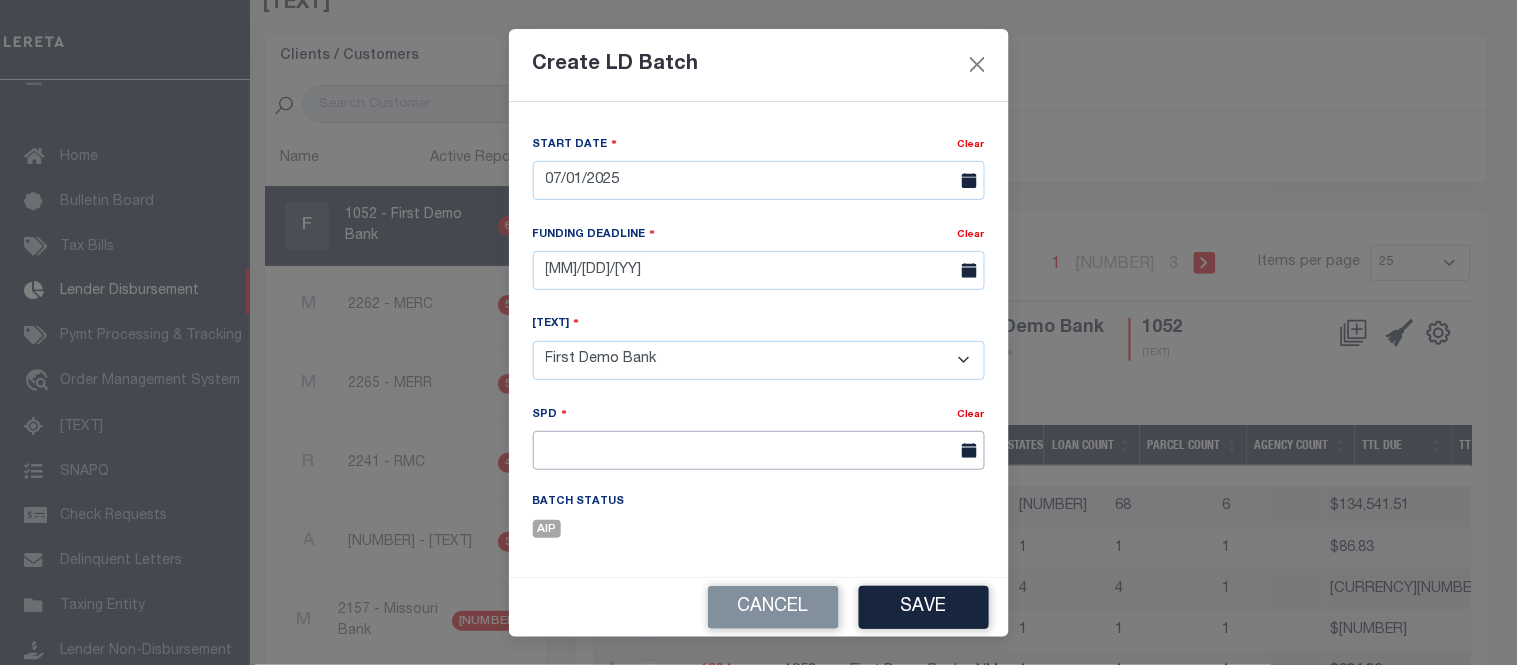 click at bounding box center (759, 450) 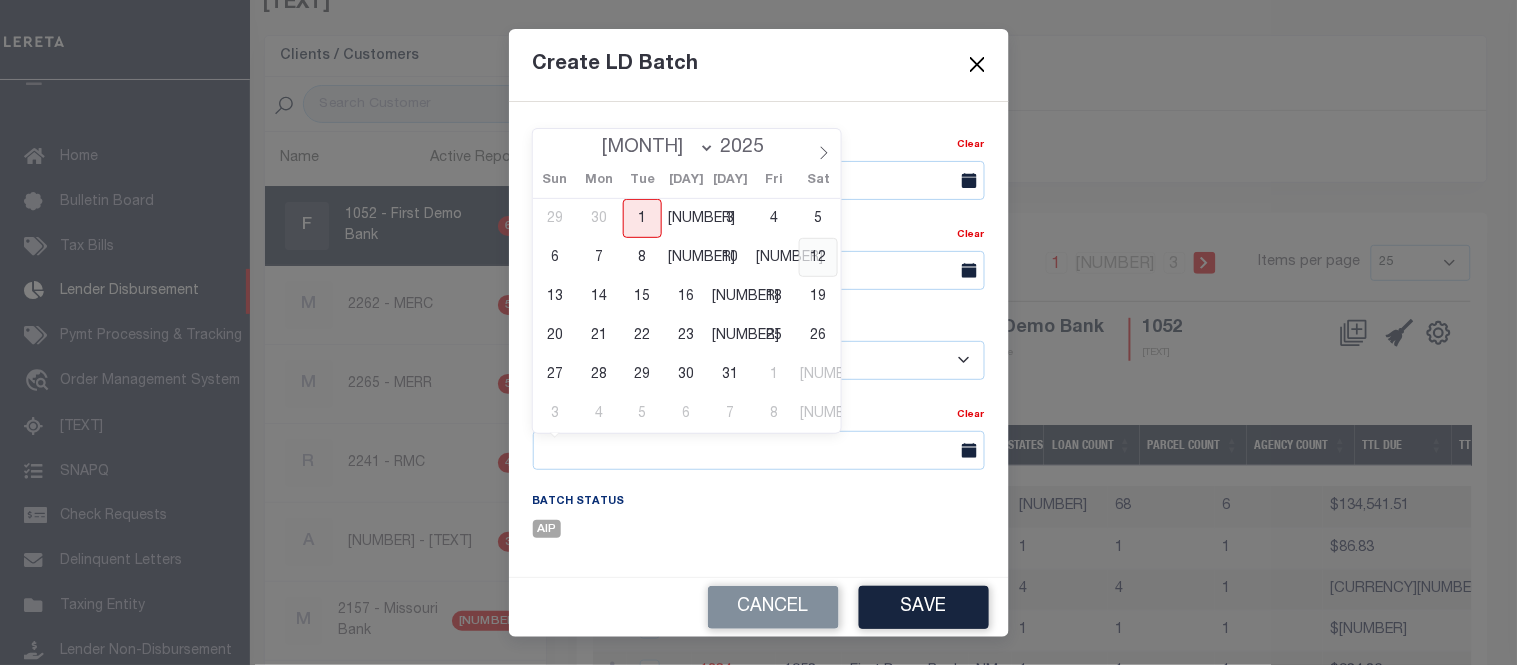 click on "12" at bounding box center (818, 257) 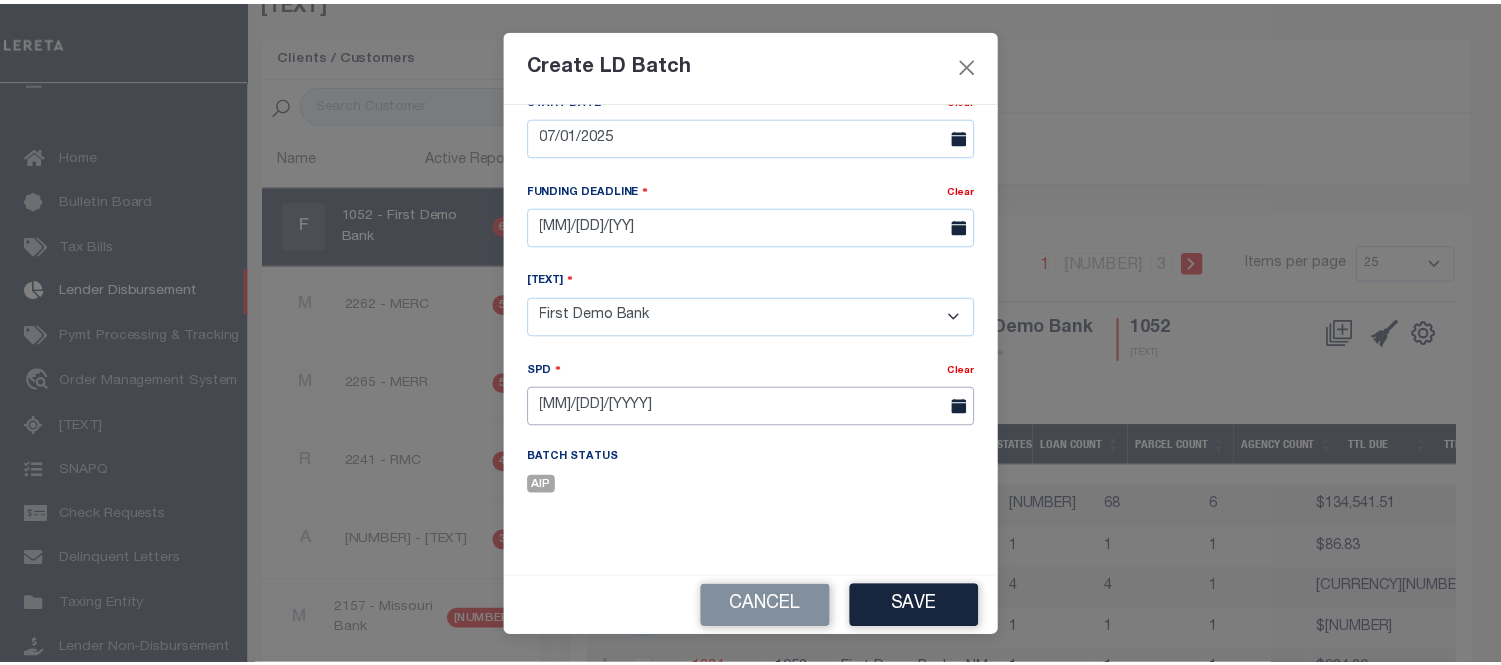 scroll, scrollTop: 47, scrollLeft: 0, axis: vertical 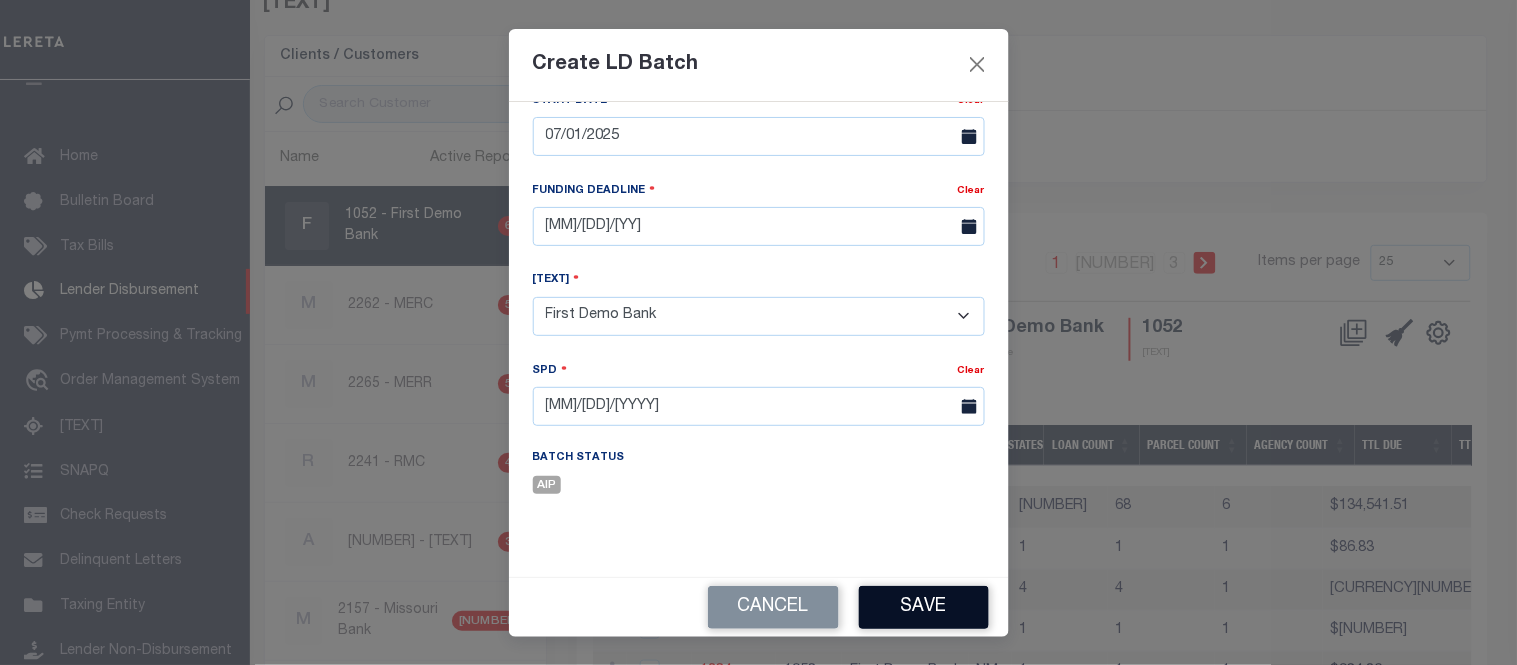 click on "Save" at bounding box center (924, 607) 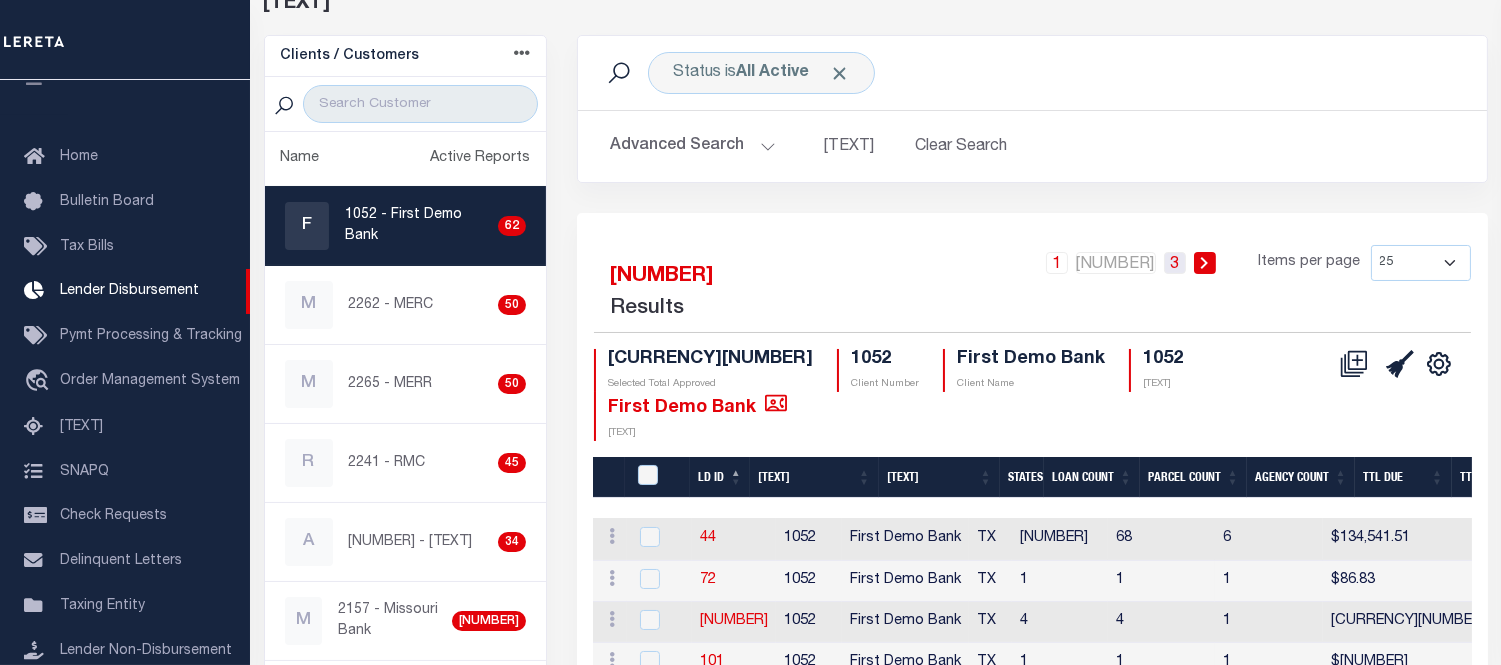 click on "3" at bounding box center (1057, 263) 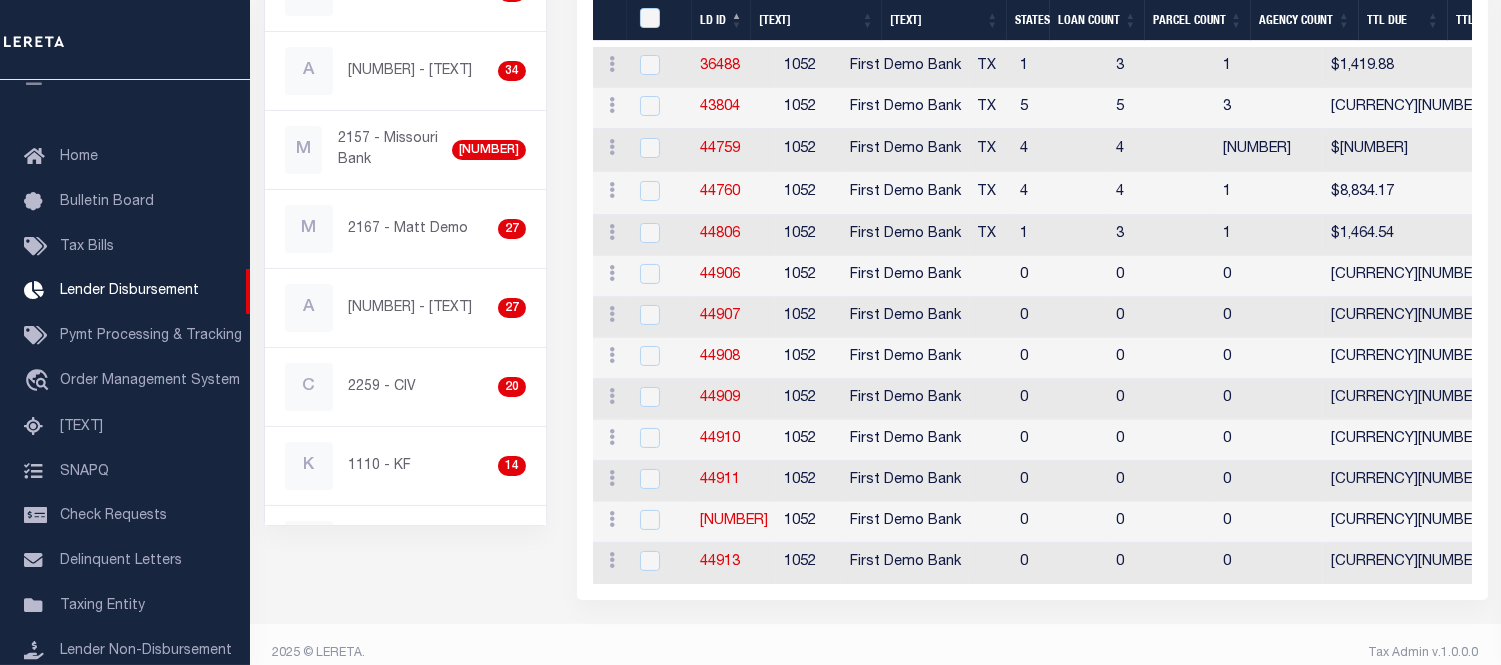 scroll, scrollTop: 562, scrollLeft: 0, axis: vertical 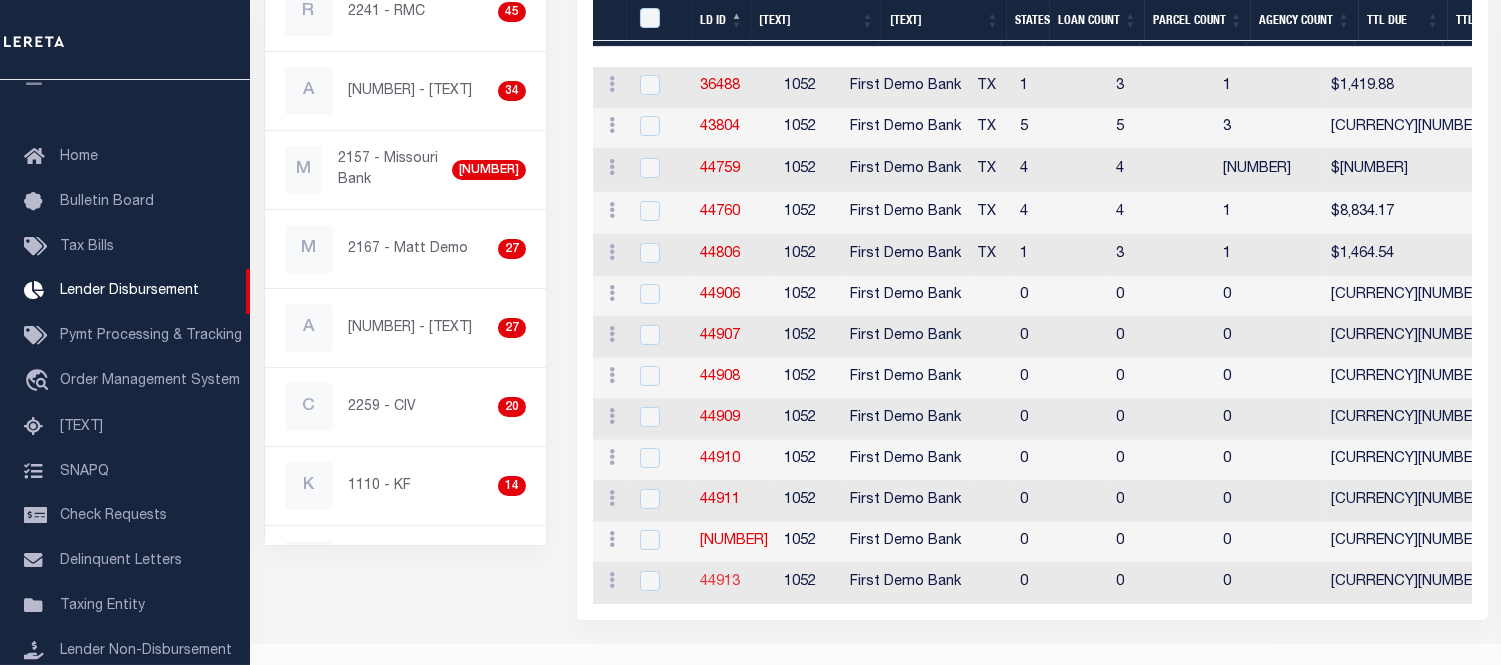 click on "44913" at bounding box center (720, 582) 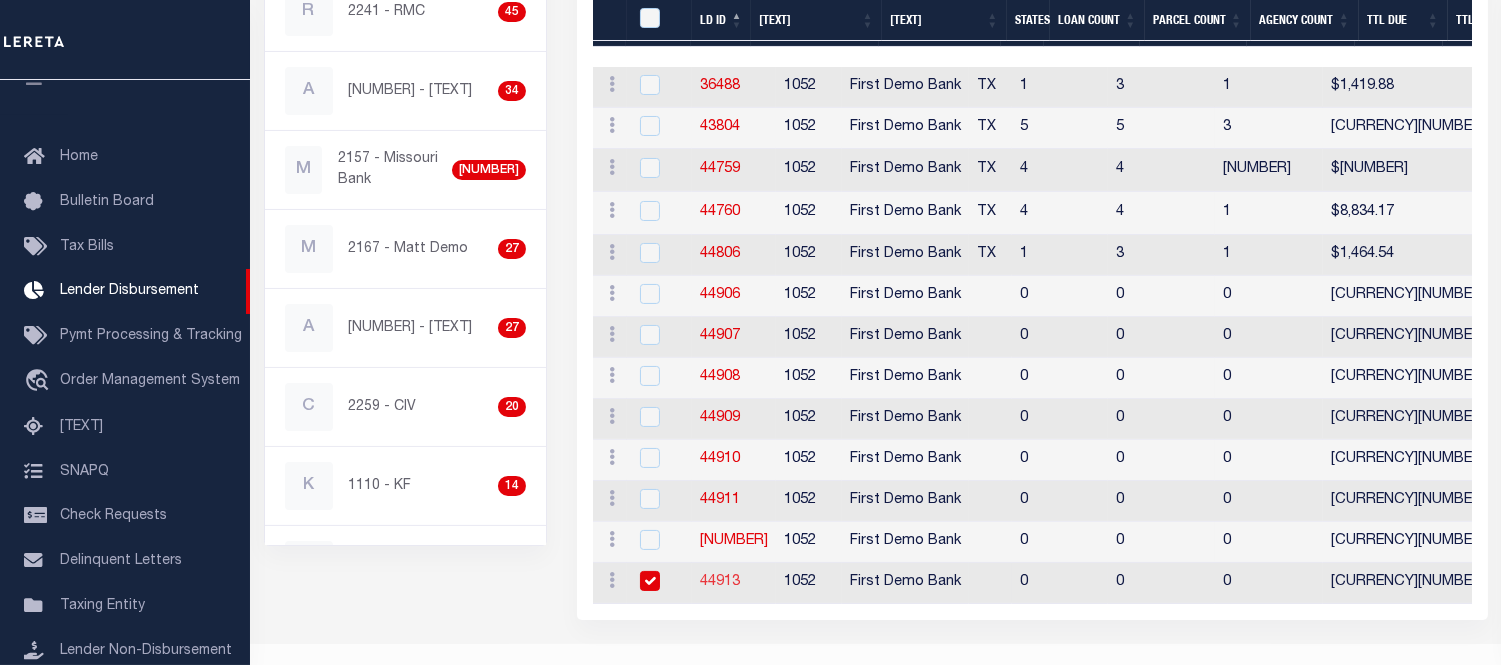 checkbox on "true" 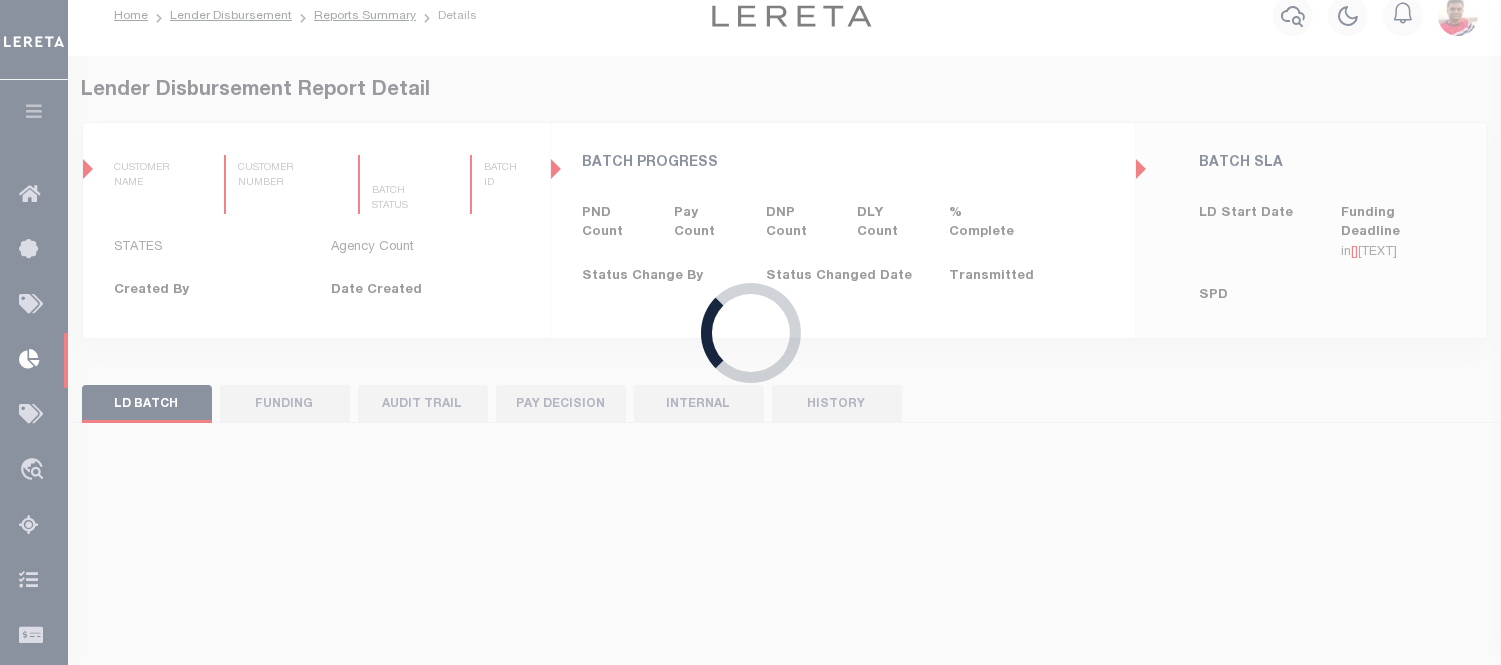 scroll, scrollTop: 0, scrollLeft: 0, axis: both 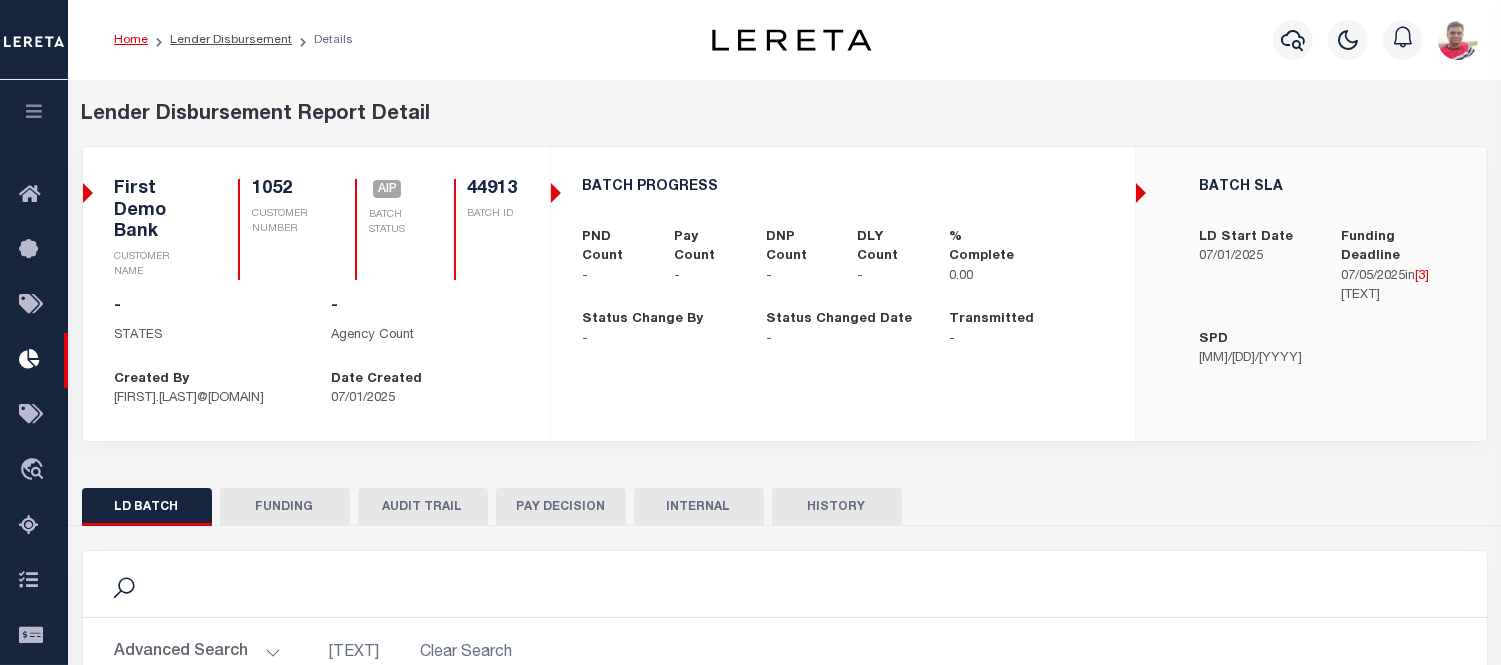 click on "HISTORY" at bounding box center [837, 507] 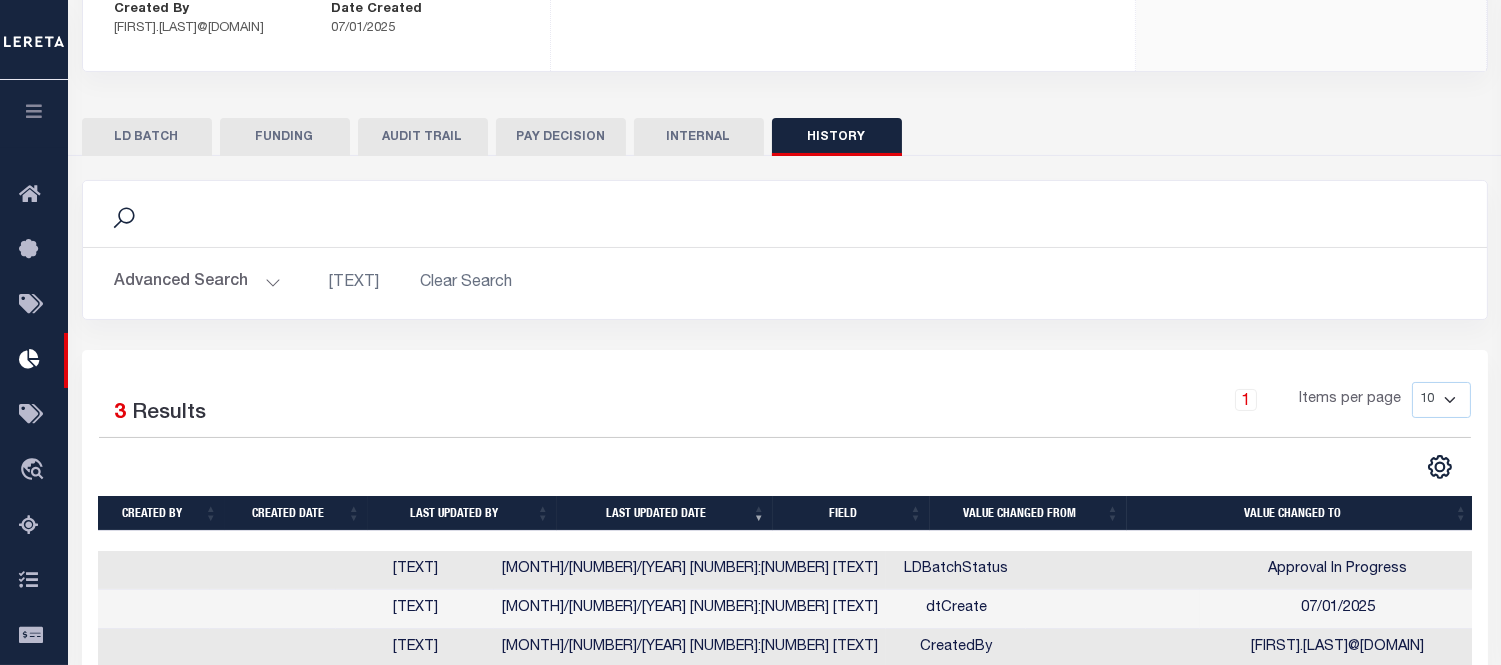 scroll, scrollTop: 481, scrollLeft: 0, axis: vertical 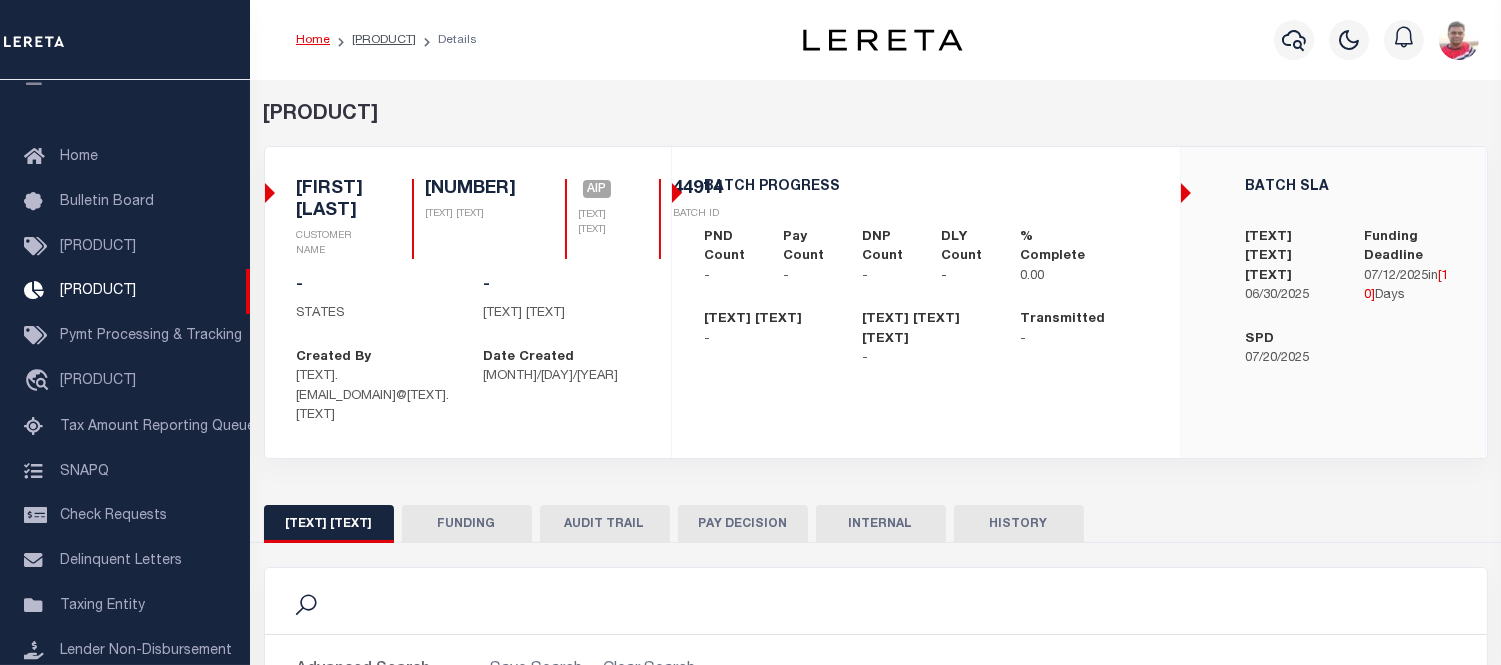 click on "[HISTORY]" at bounding box center (1019, 524) 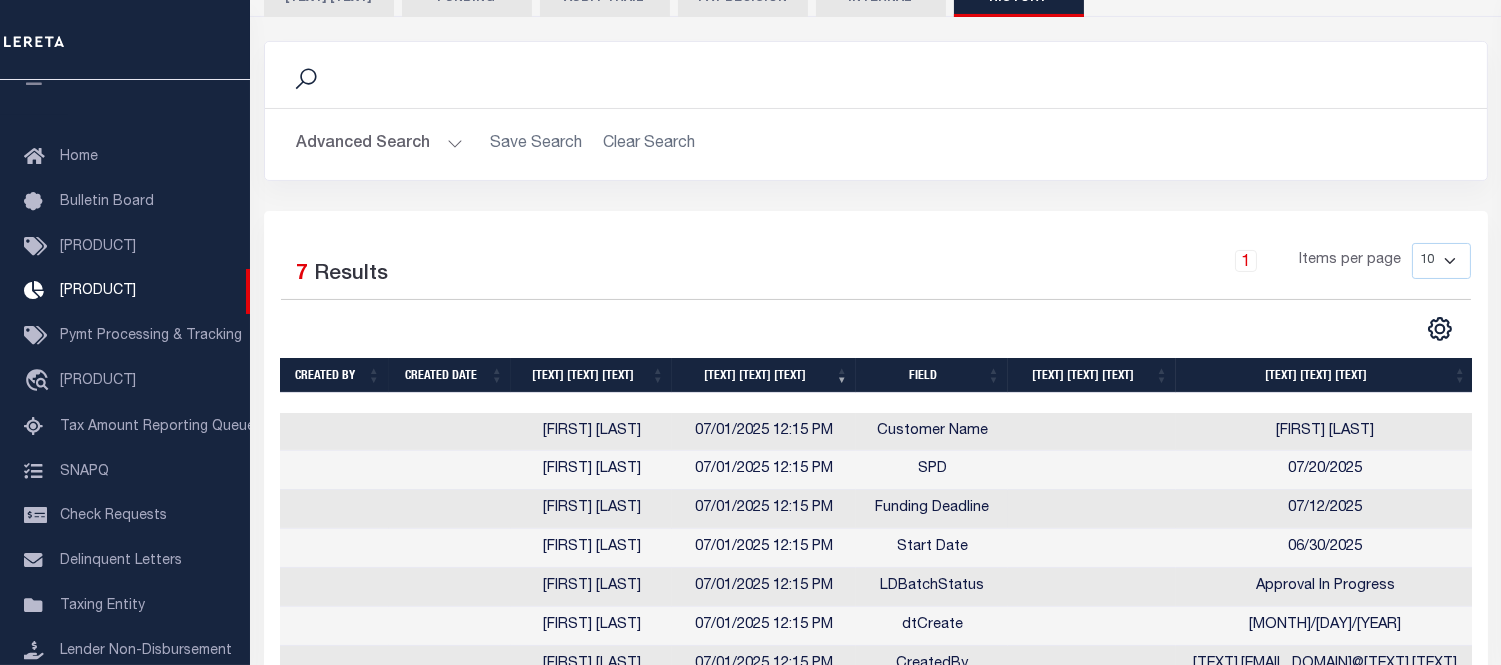 scroll, scrollTop: 637, scrollLeft: 0, axis: vertical 